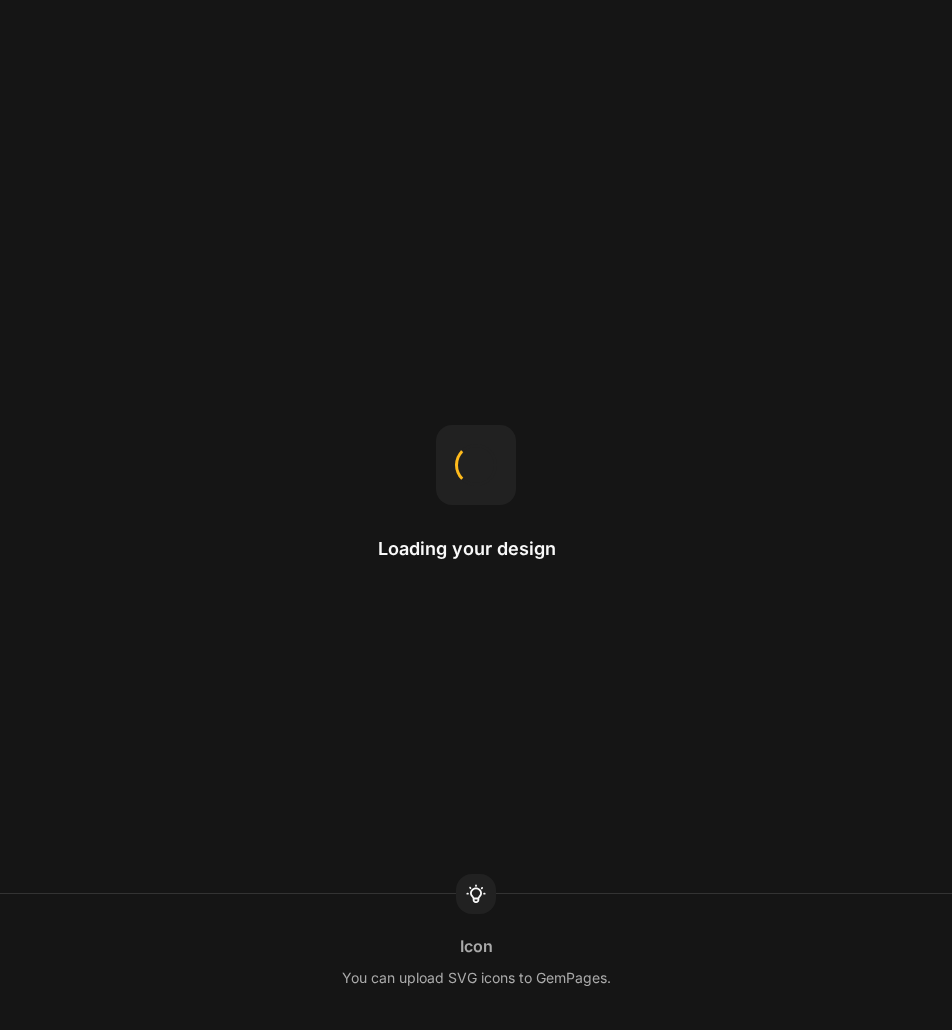 scroll, scrollTop: 0, scrollLeft: 0, axis: both 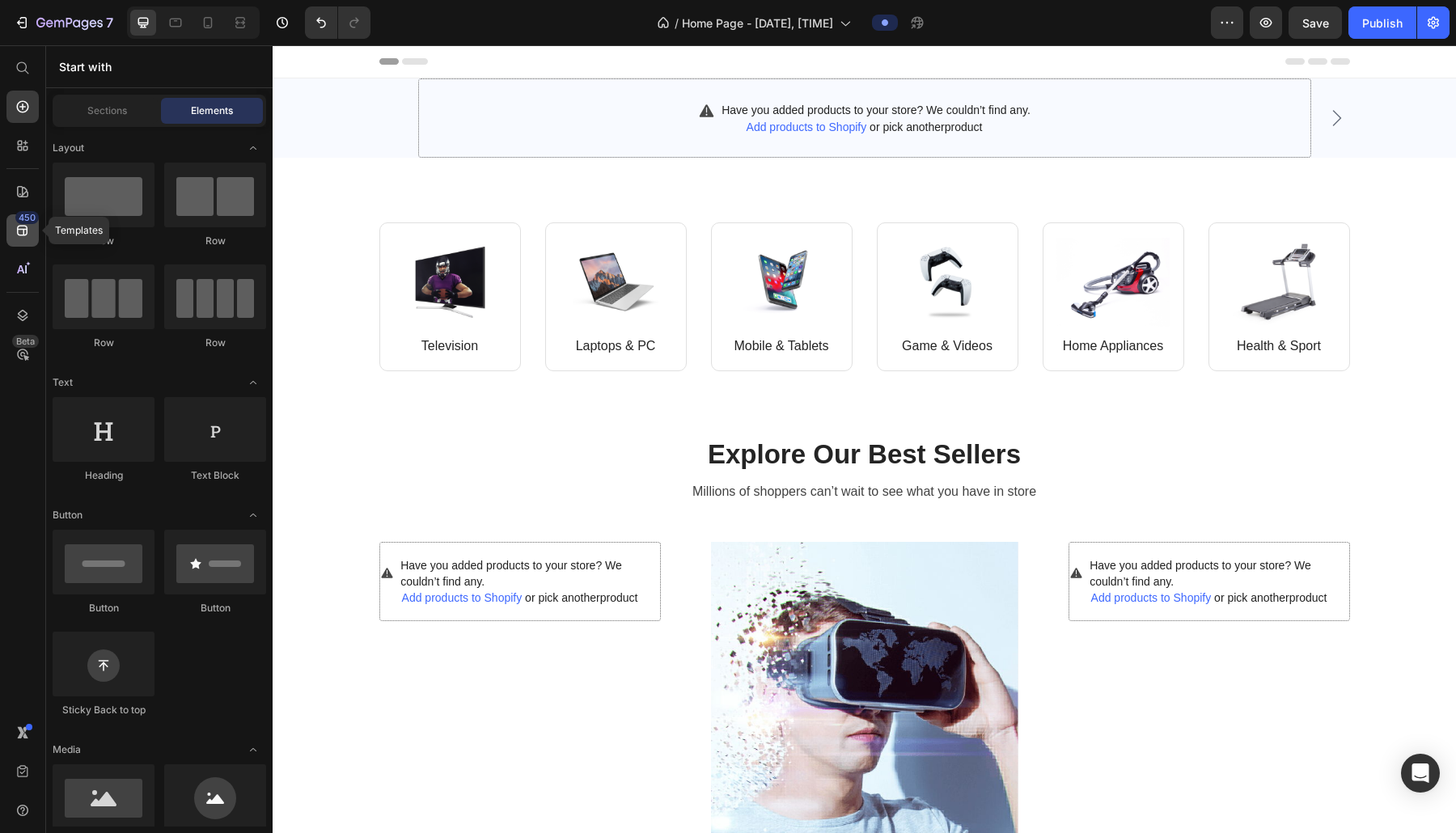 click 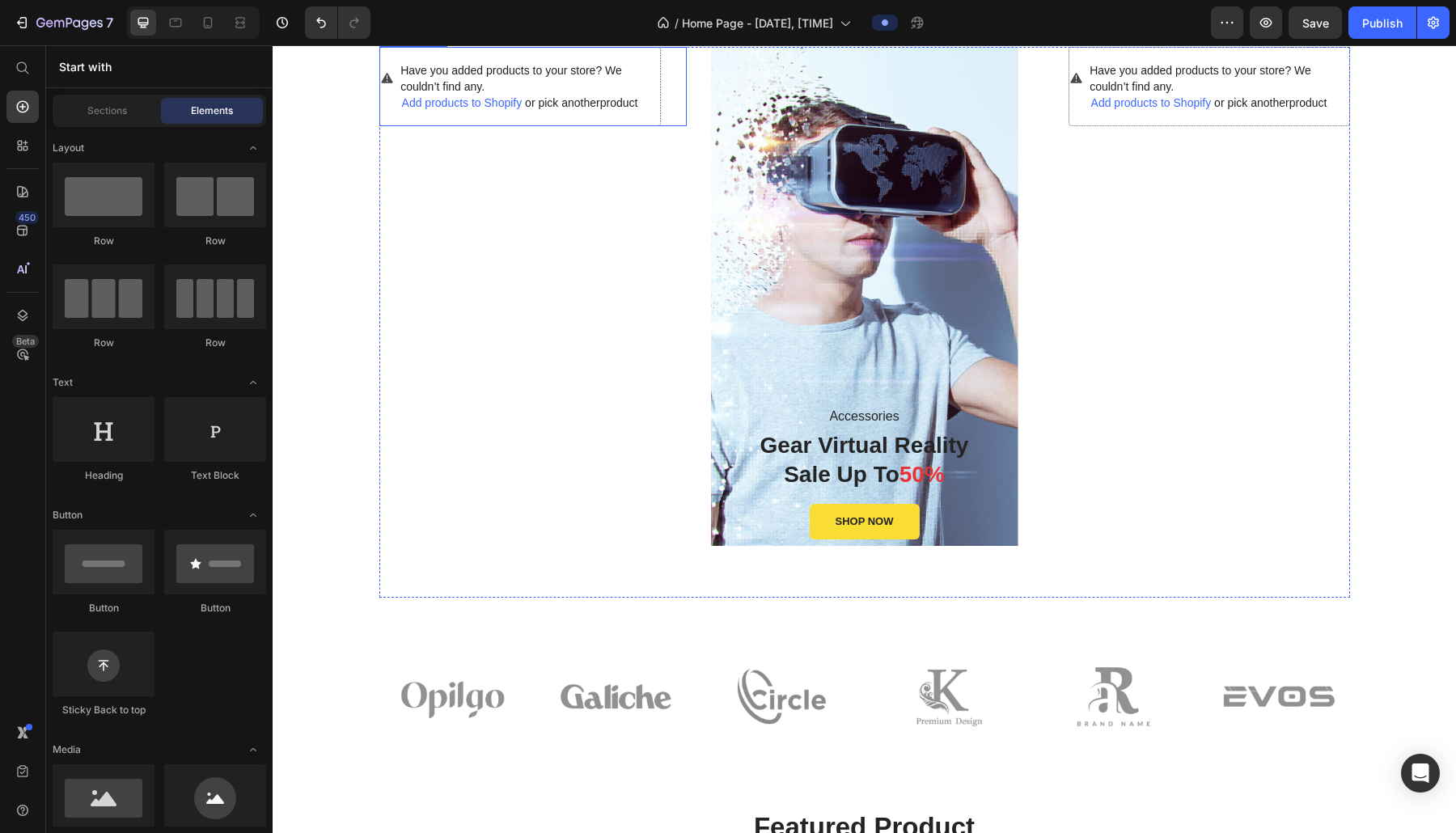scroll, scrollTop: 0, scrollLeft: 0, axis: both 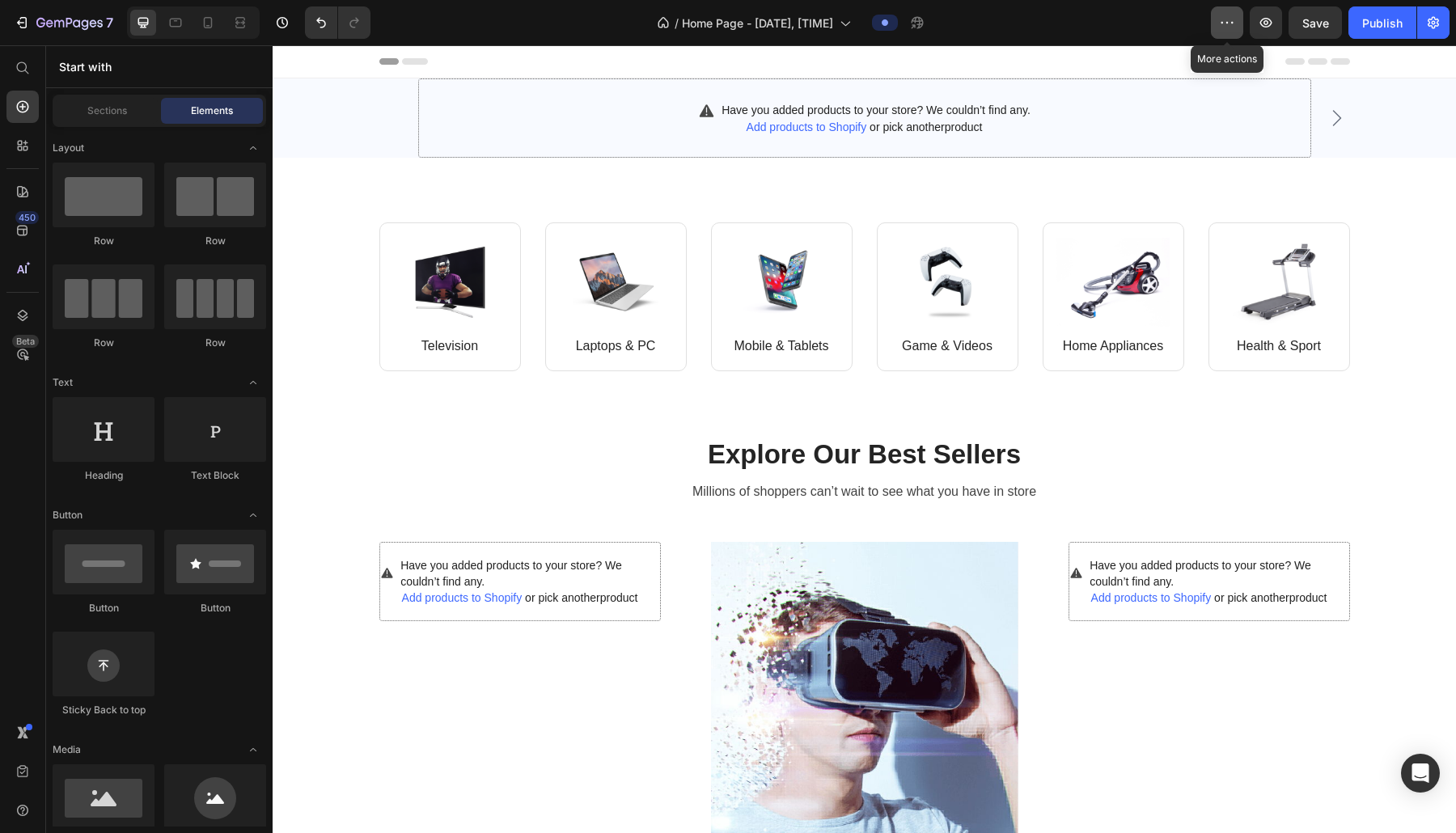 click 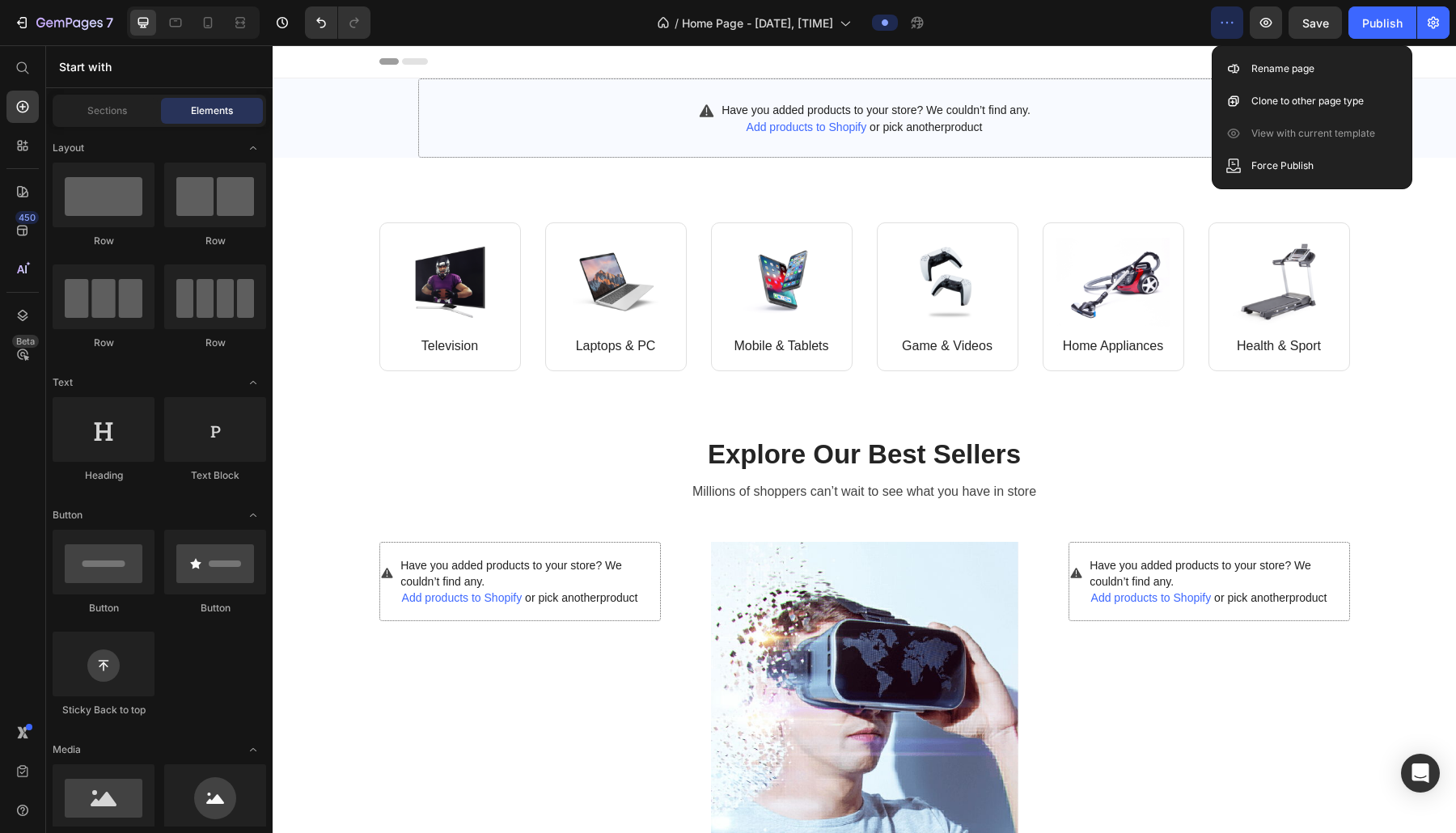 click 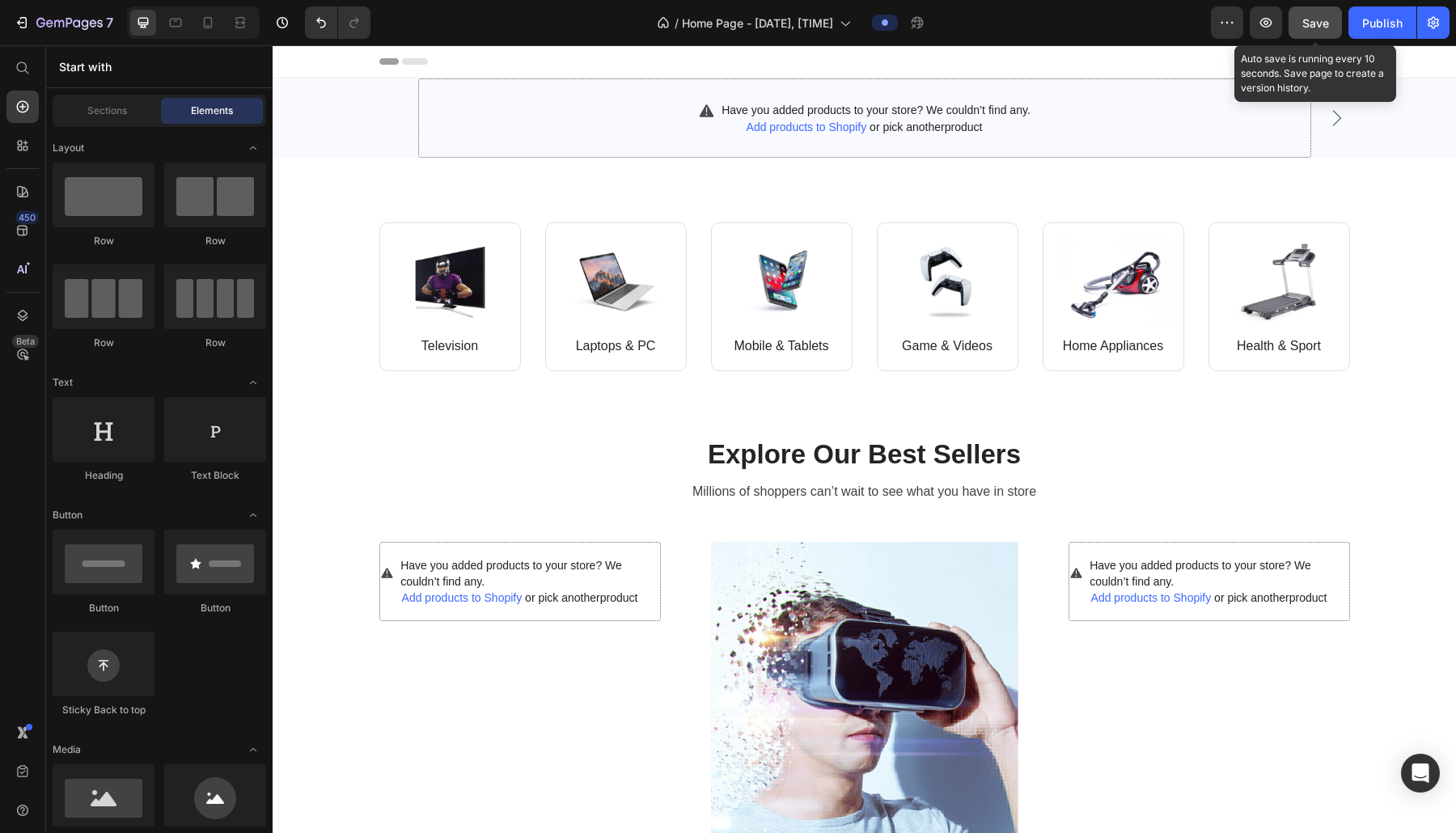 click on "Save" 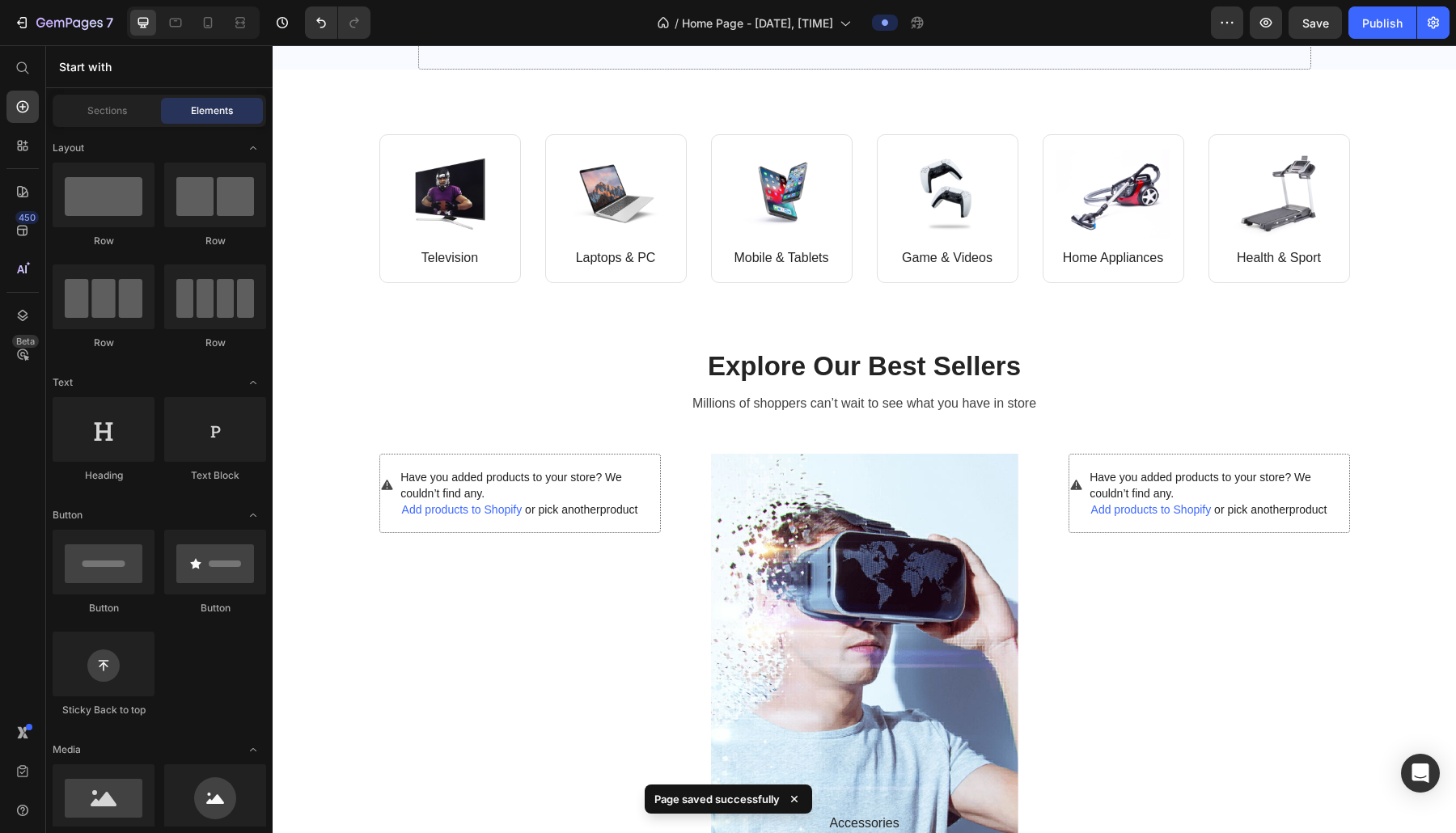 scroll, scrollTop: 0, scrollLeft: 0, axis: both 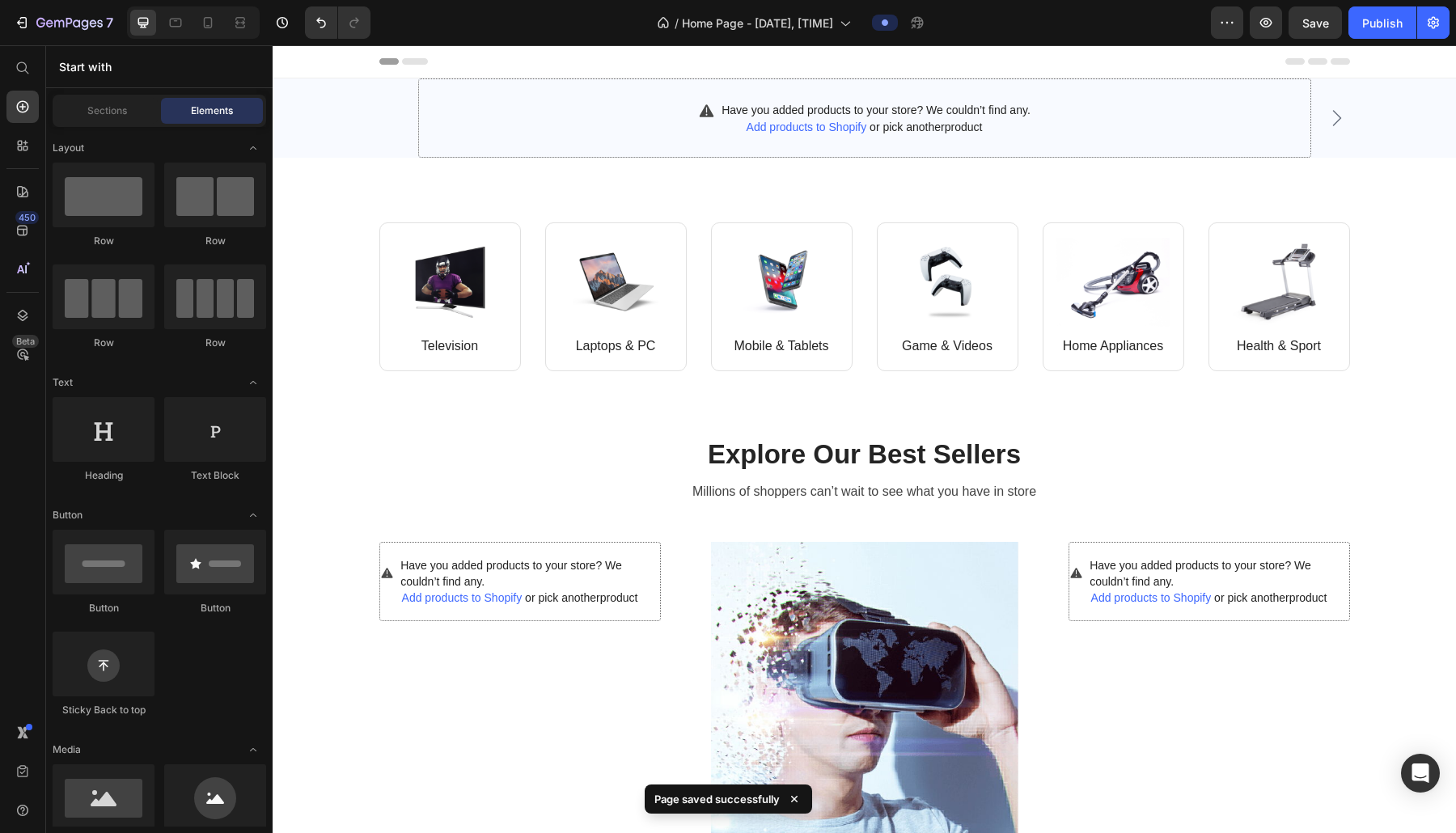 type 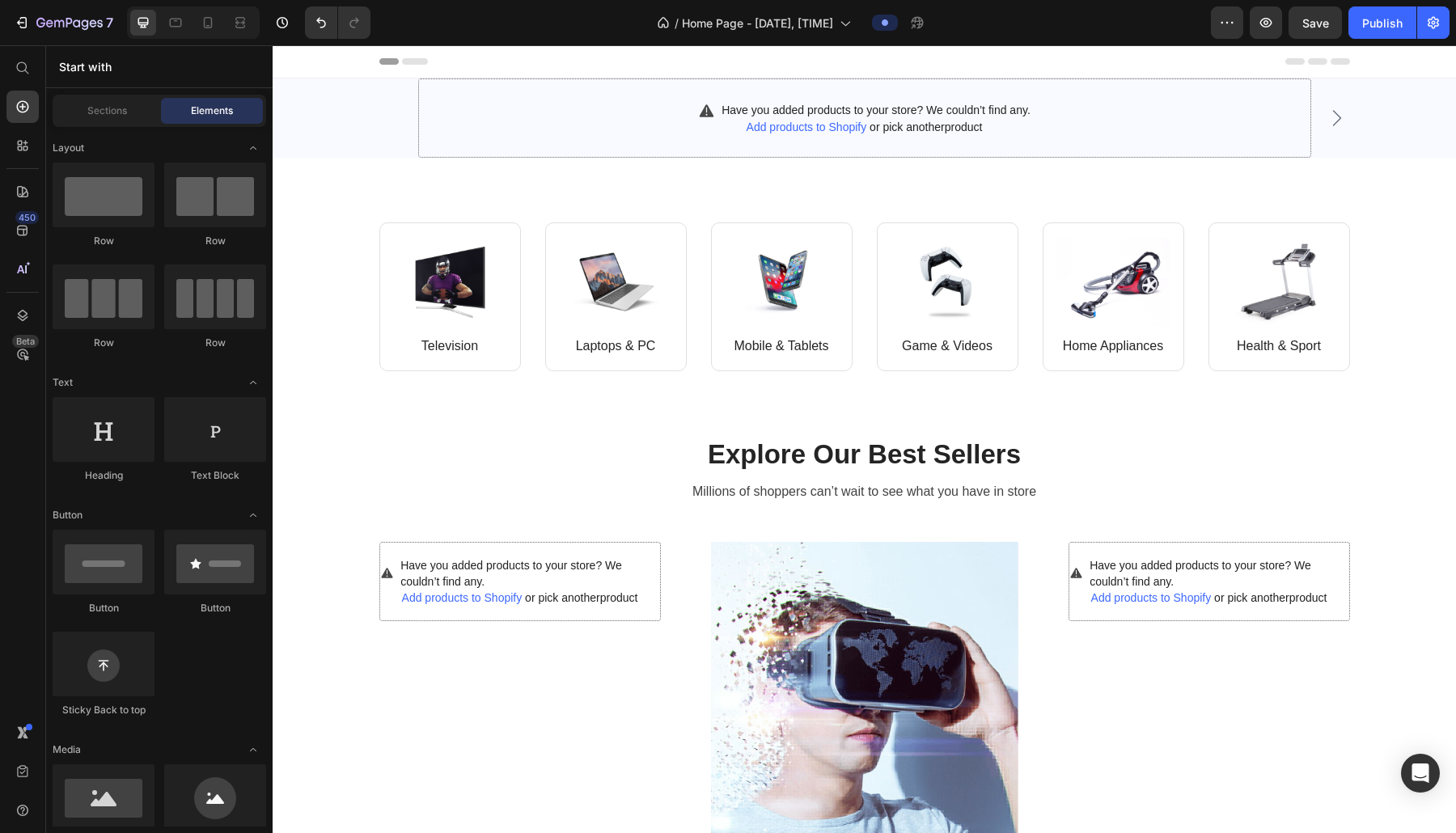 click on "Header" at bounding box center [319, 61] 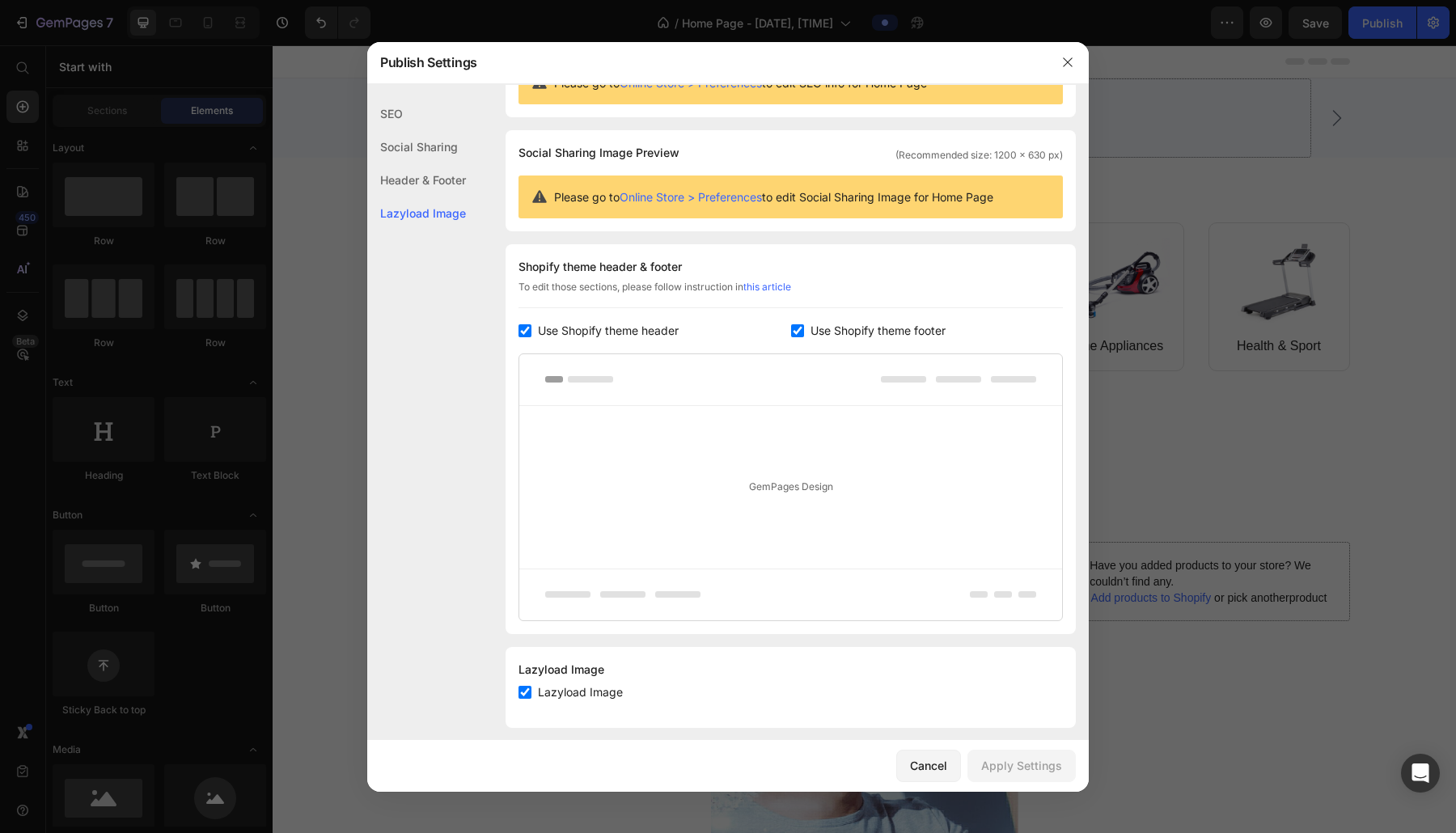 scroll, scrollTop: 88, scrollLeft: 0, axis: vertical 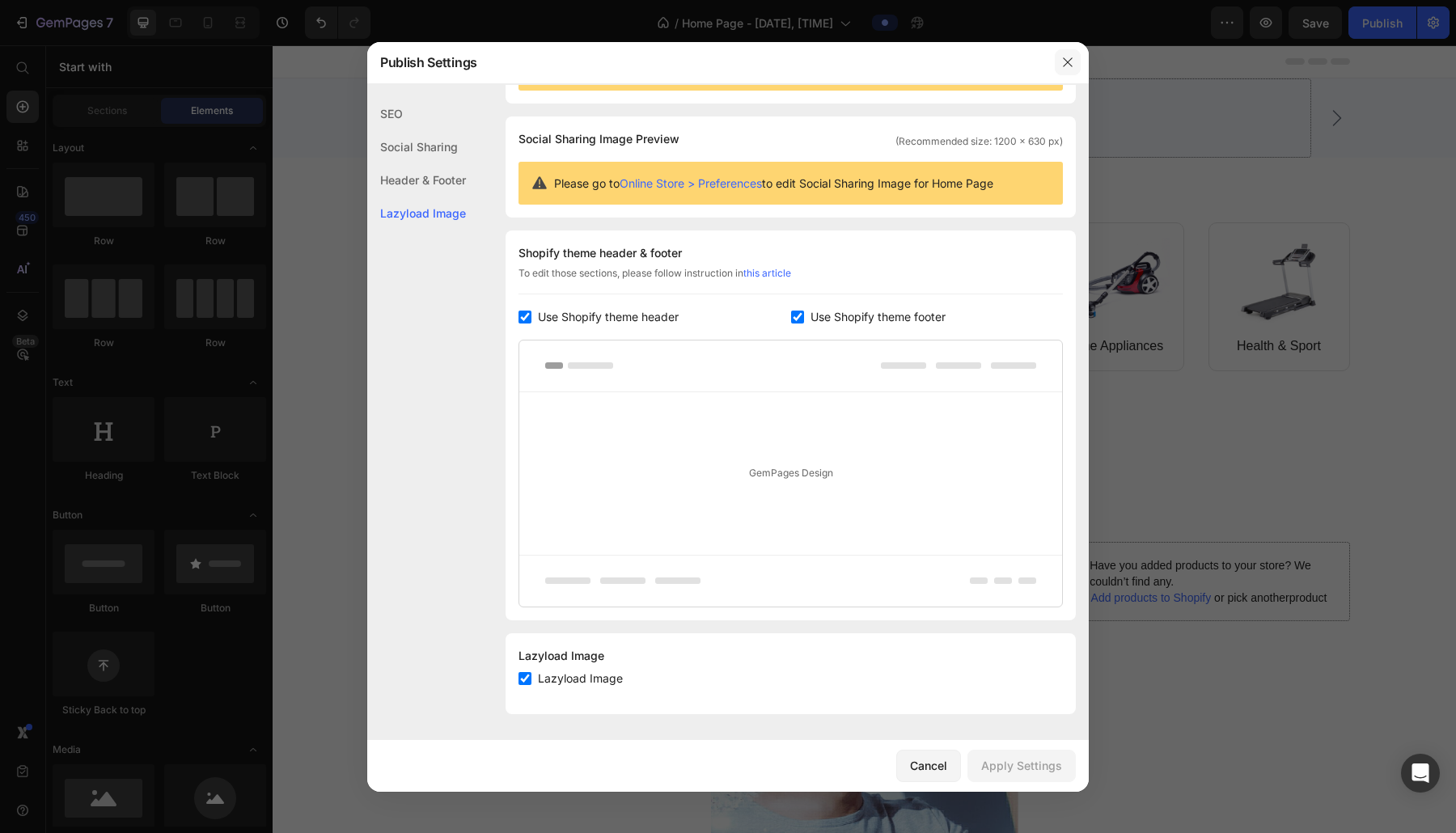 click 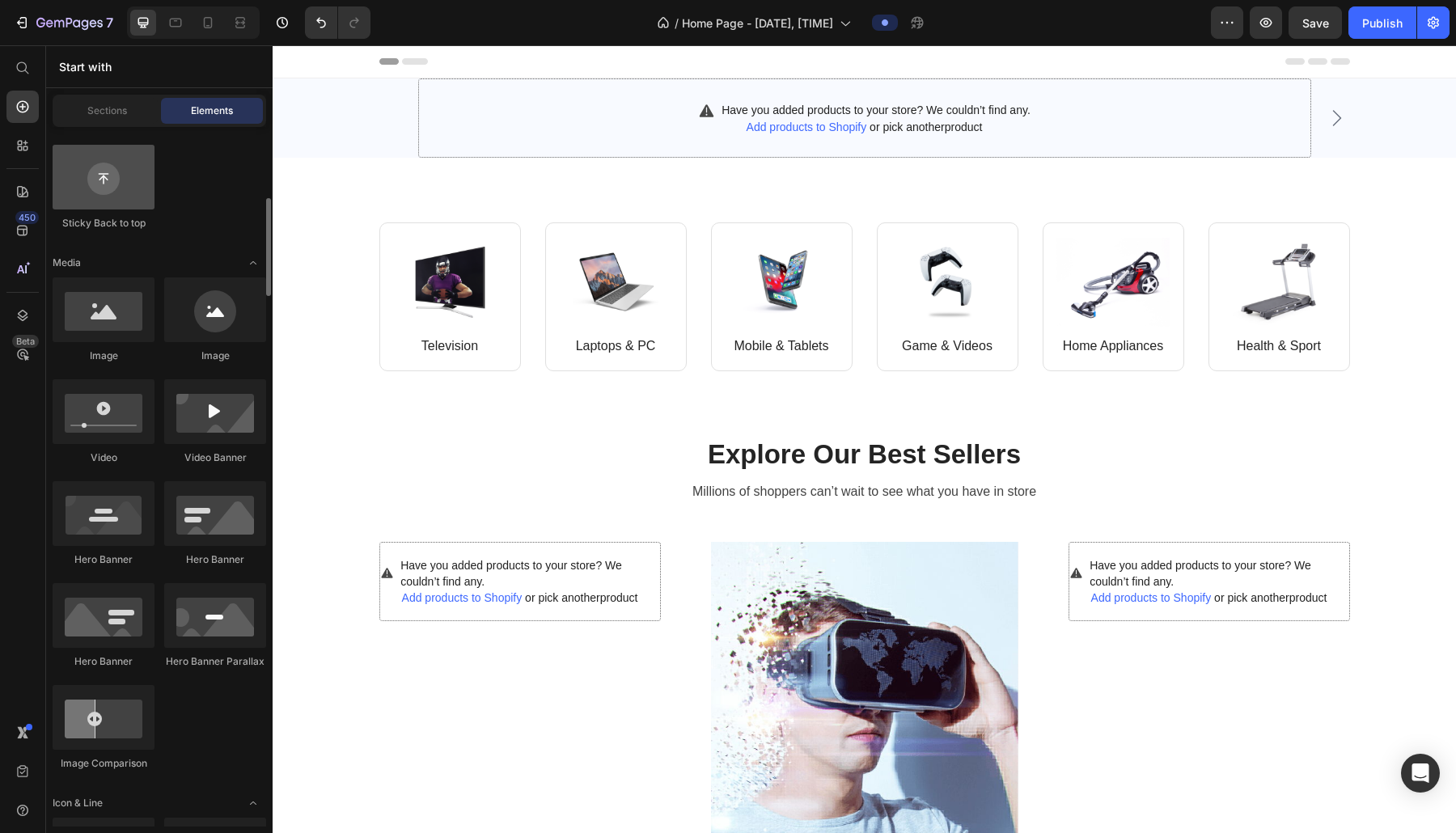scroll, scrollTop: 490, scrollLeft: 0, axis: vertical 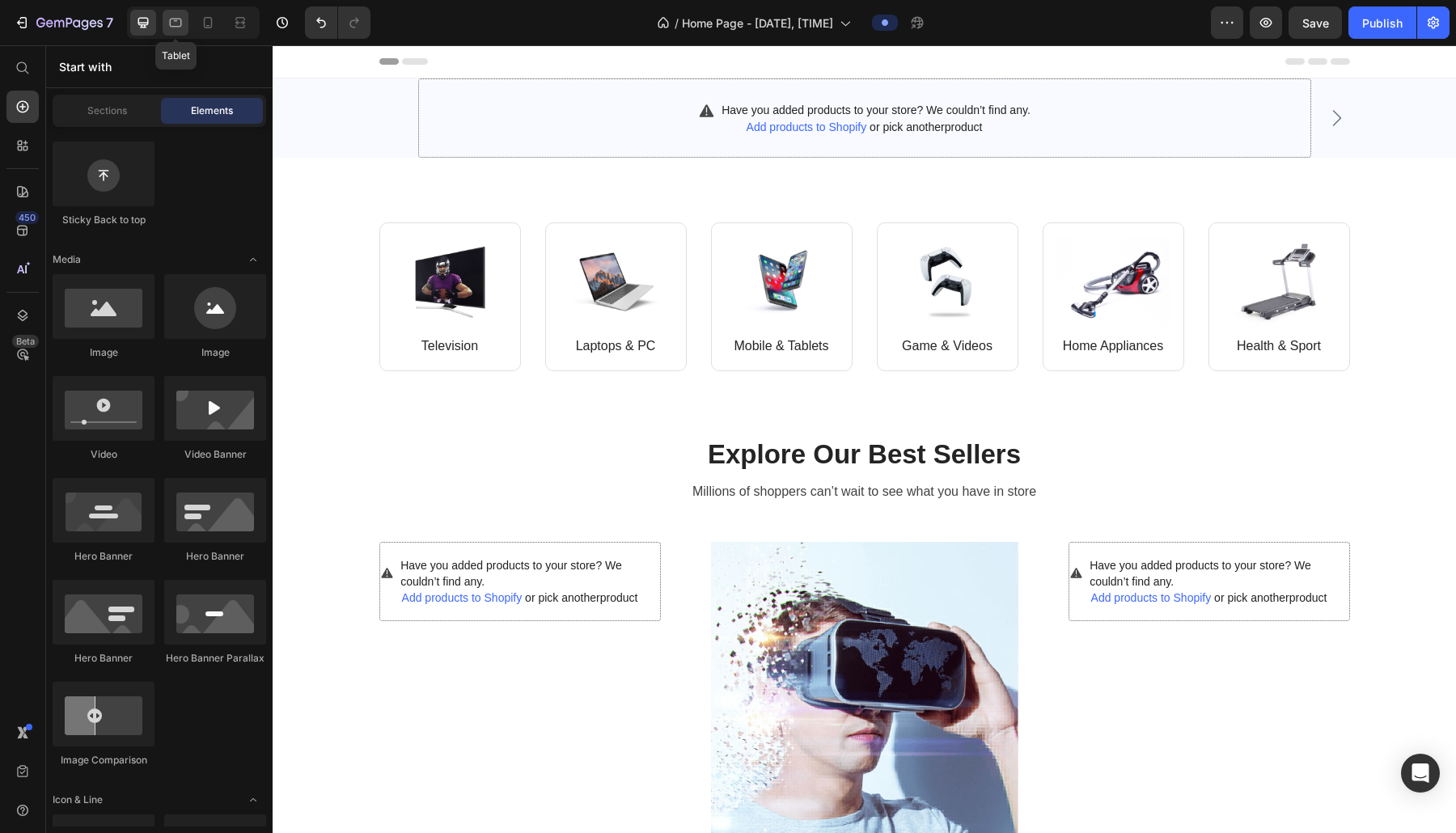 click 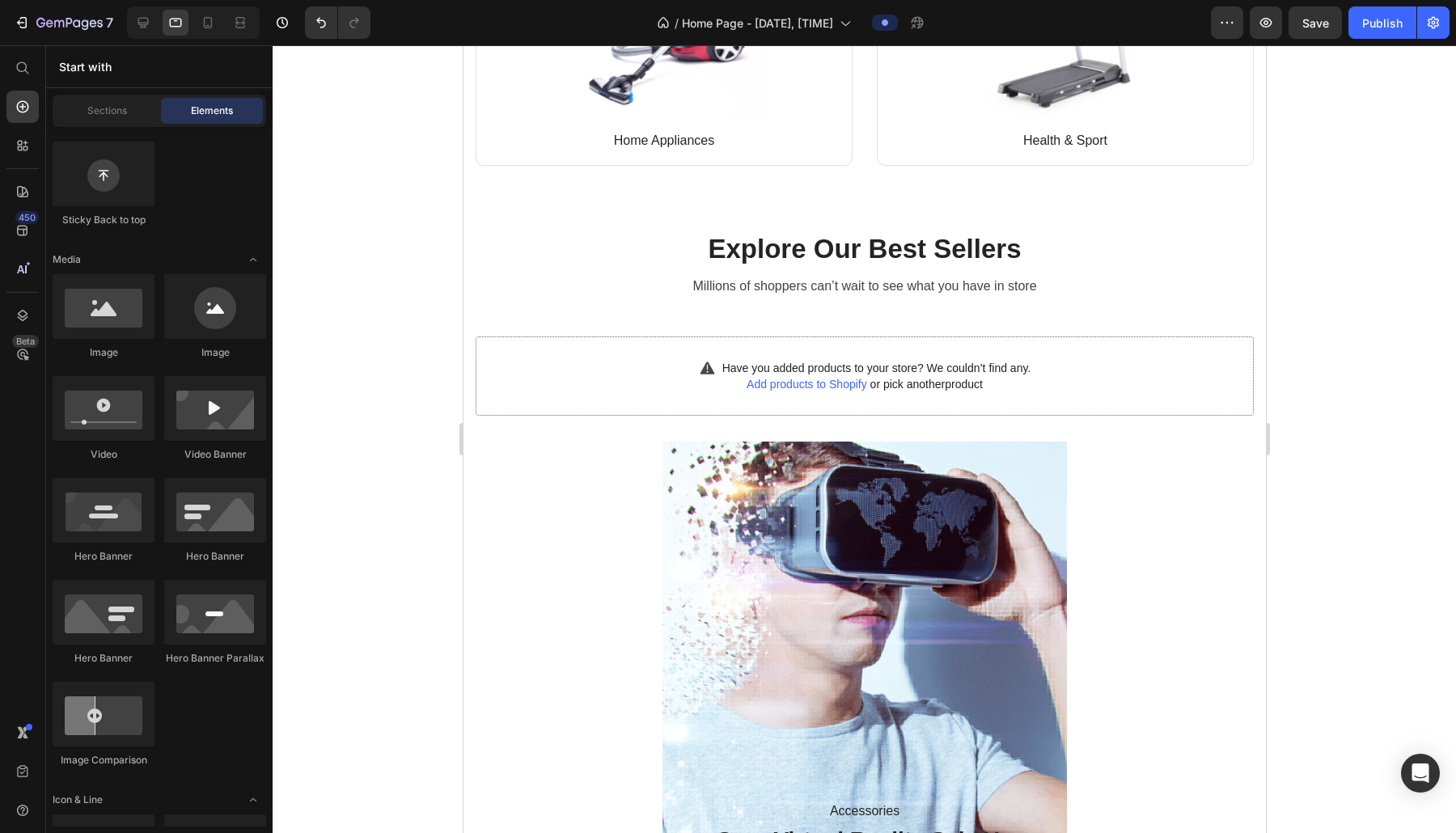 scroll, scrollTop: 0, scrollLeft: 0, axis: both 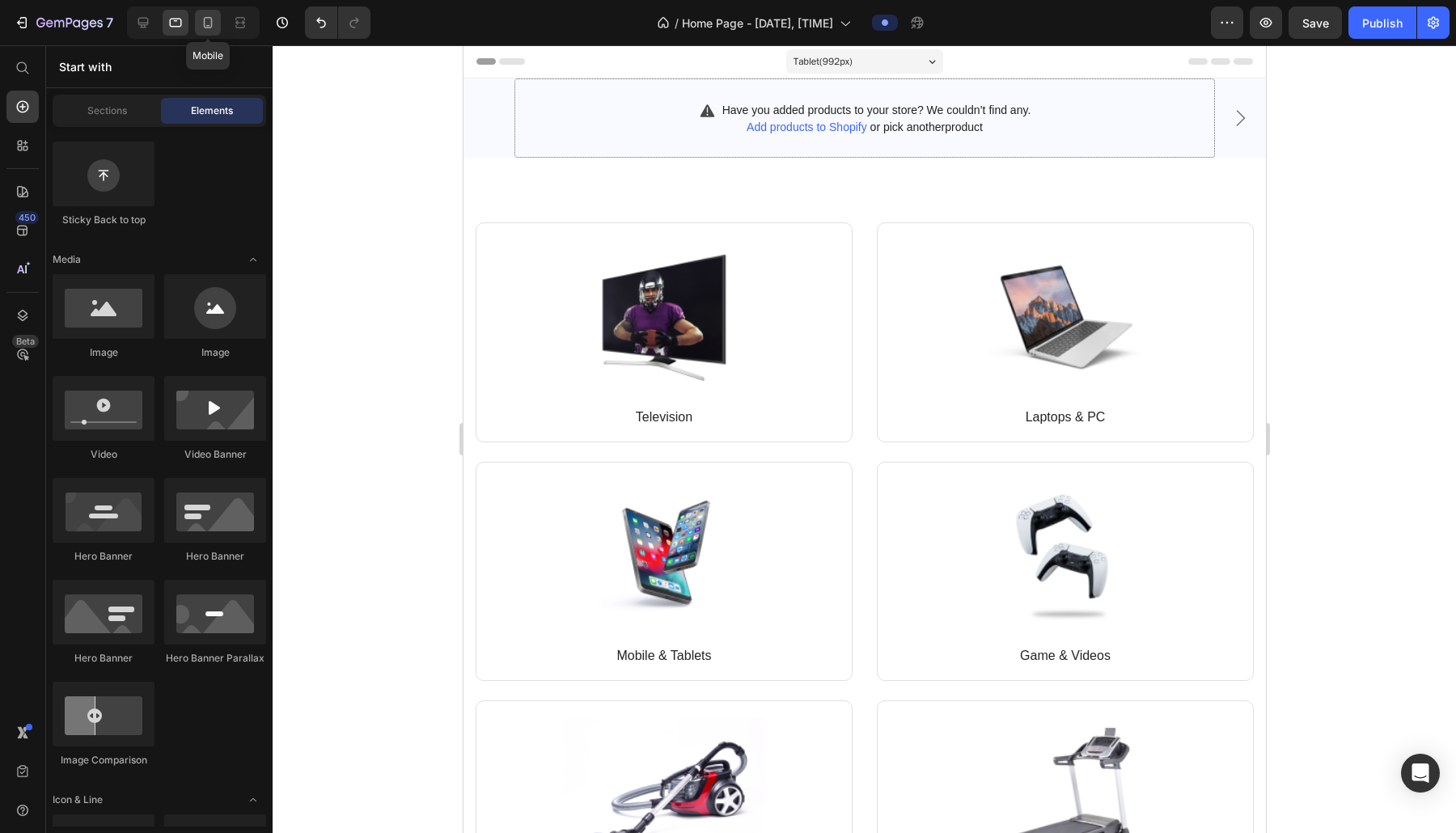 click 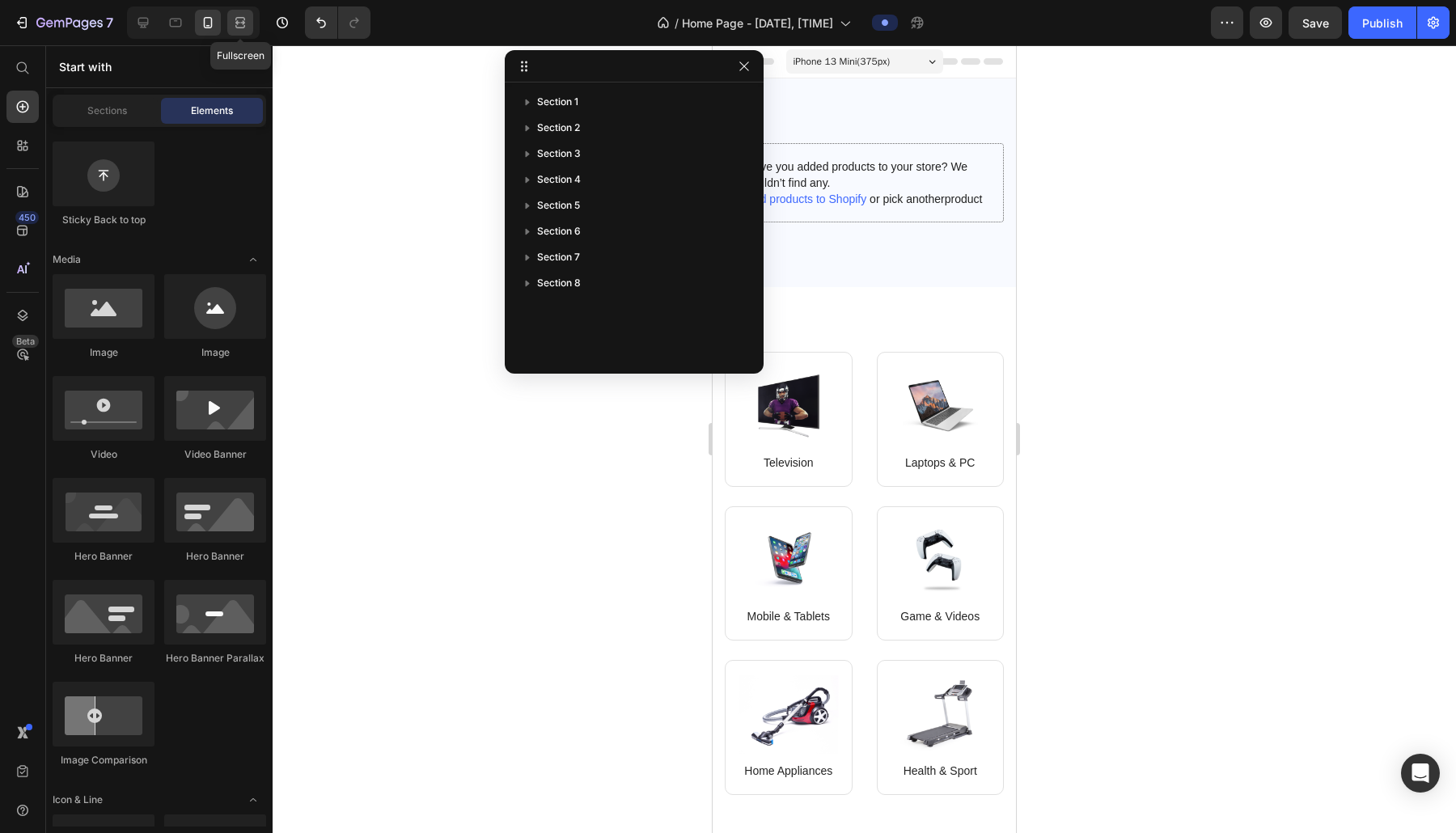 click 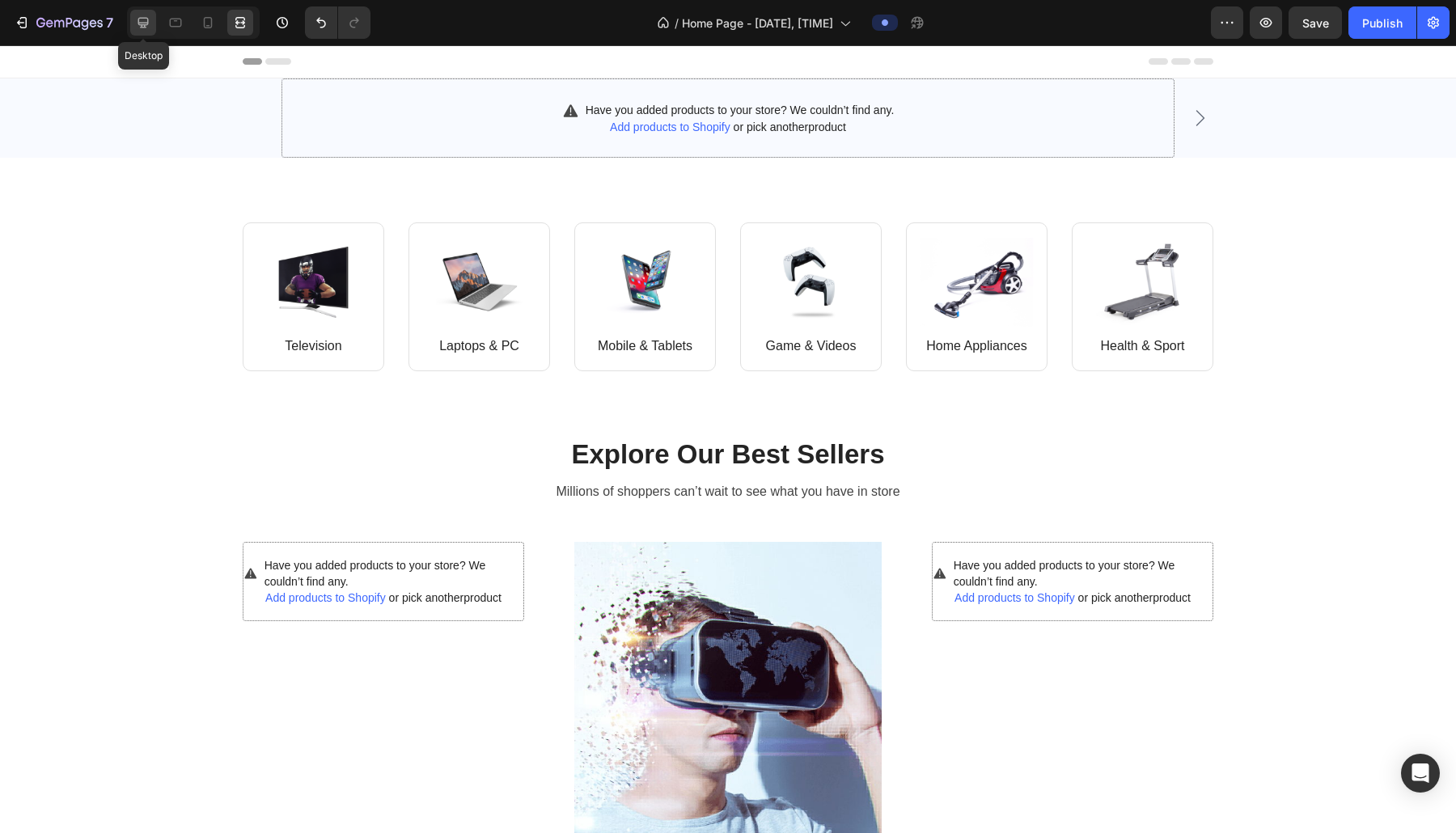 click 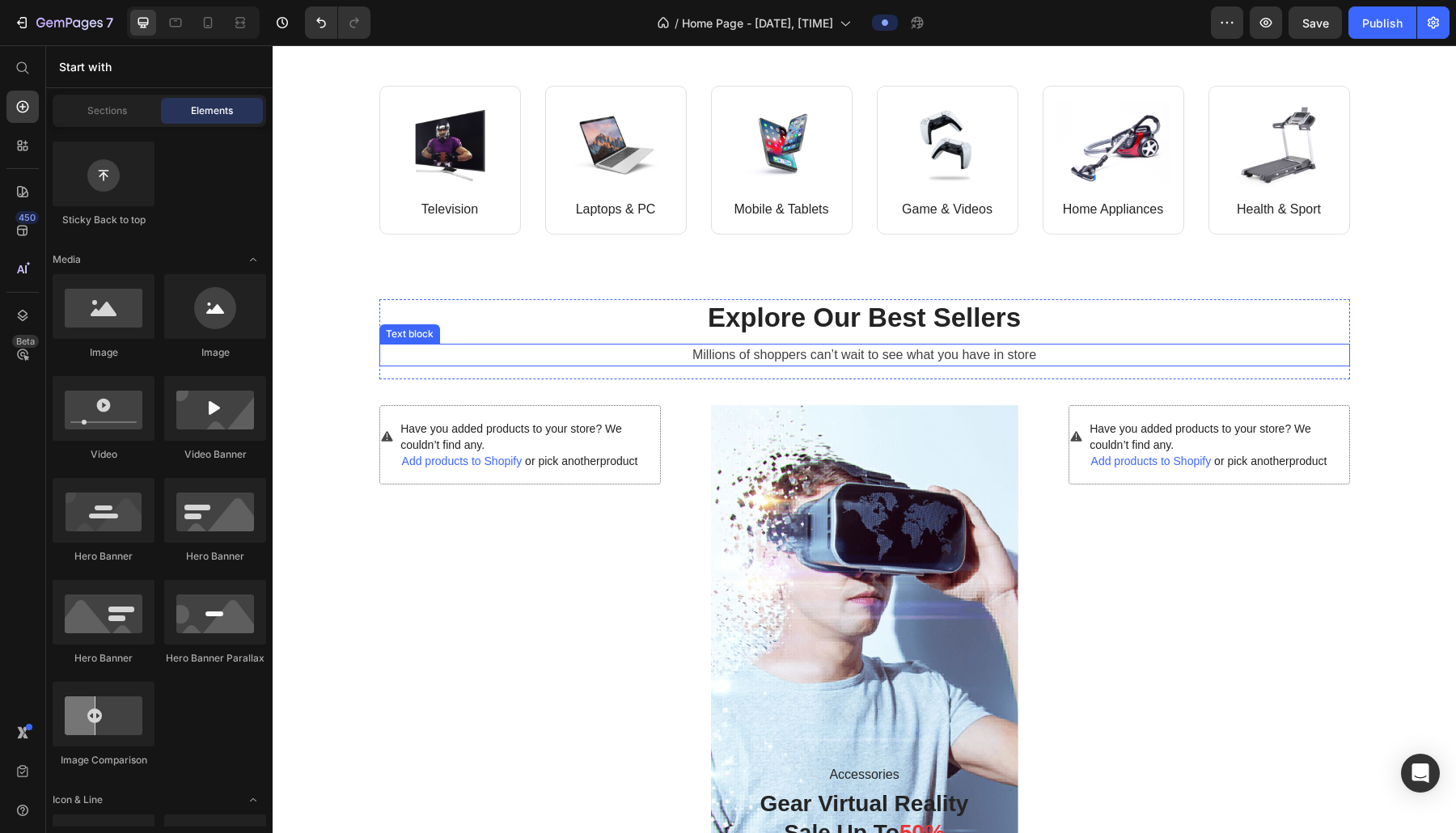 scroll, scrollTop: 0, scrollLeft: 0, axis: both 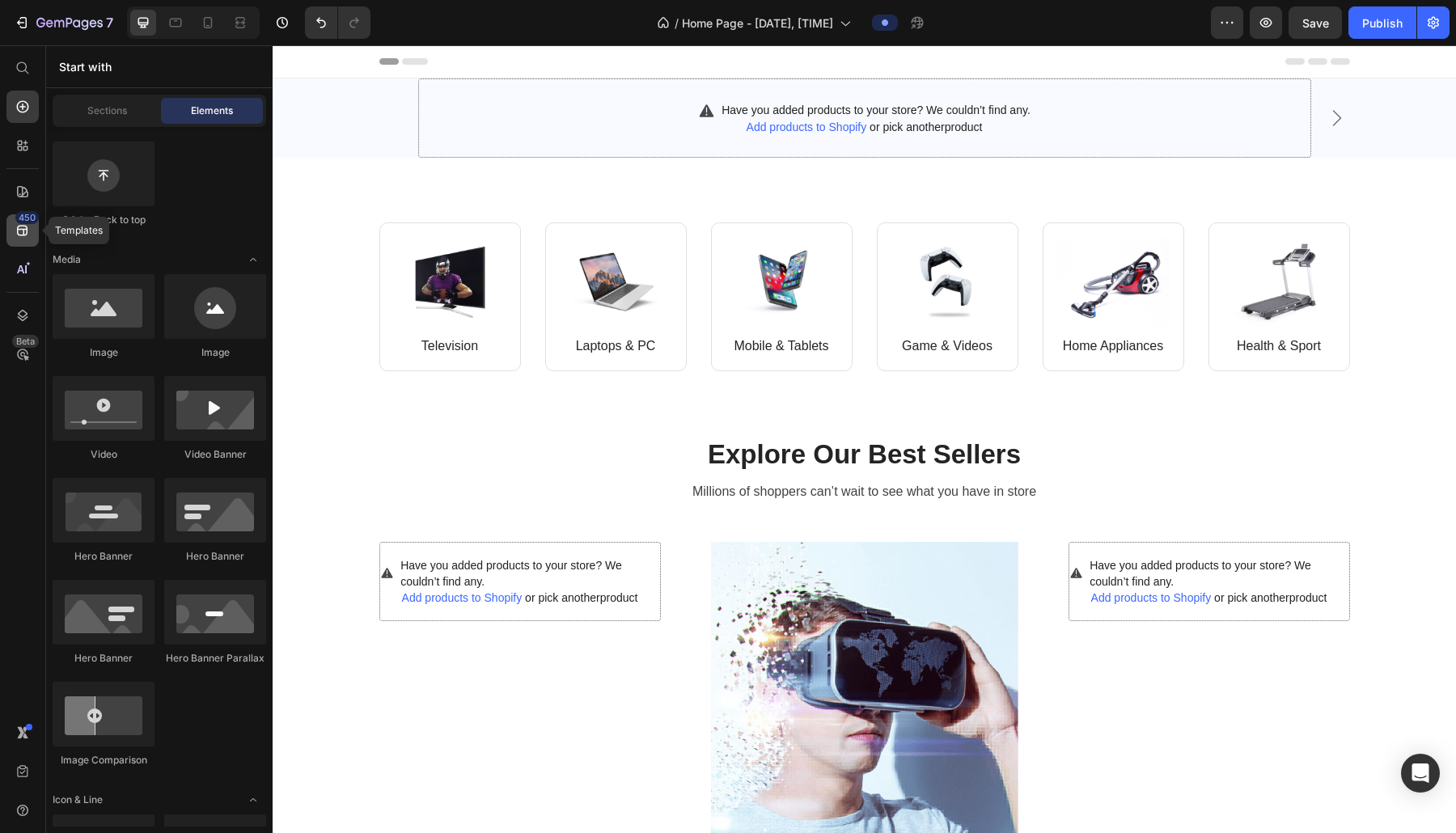 click 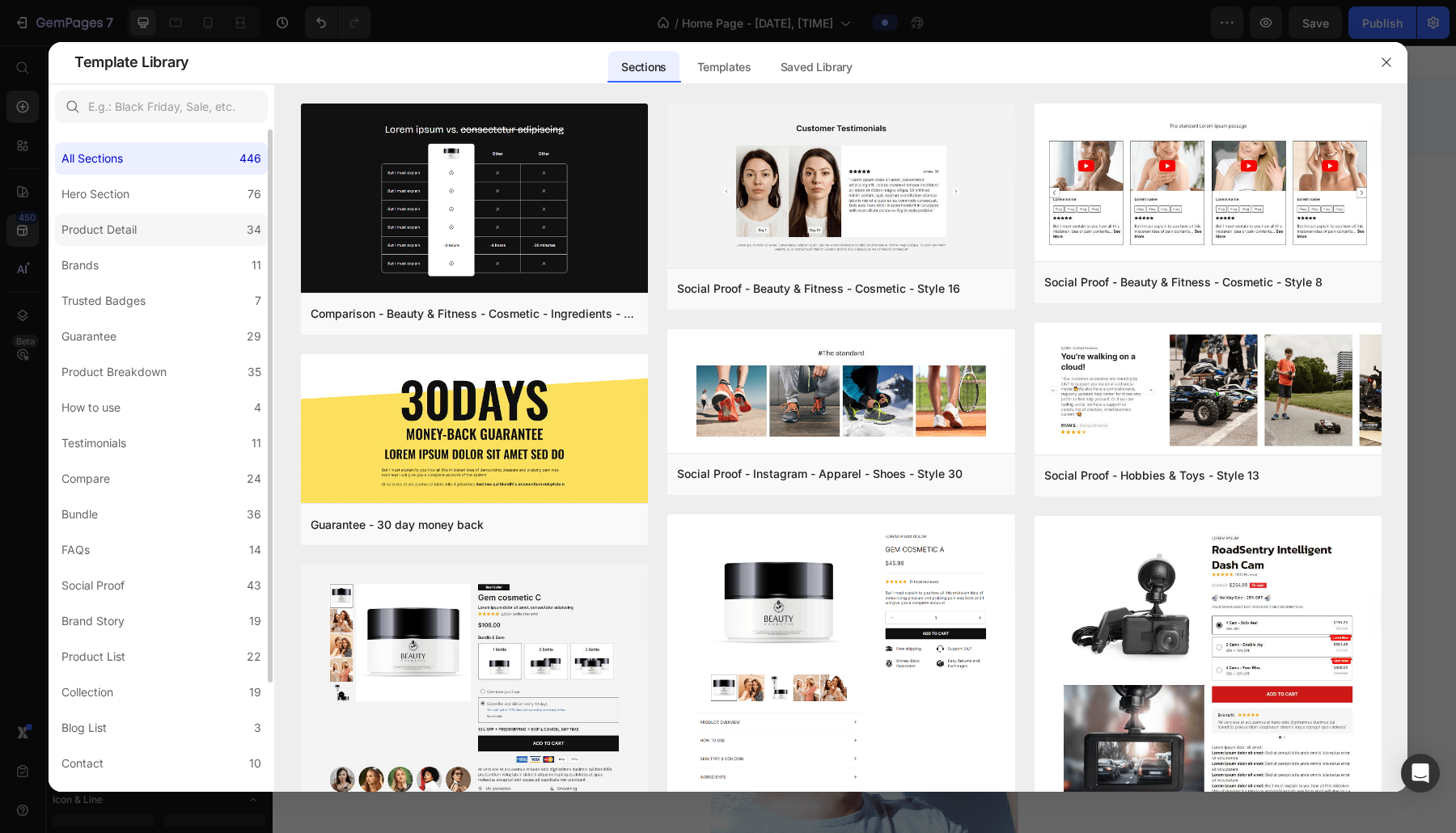 click on "Product Detail 34" 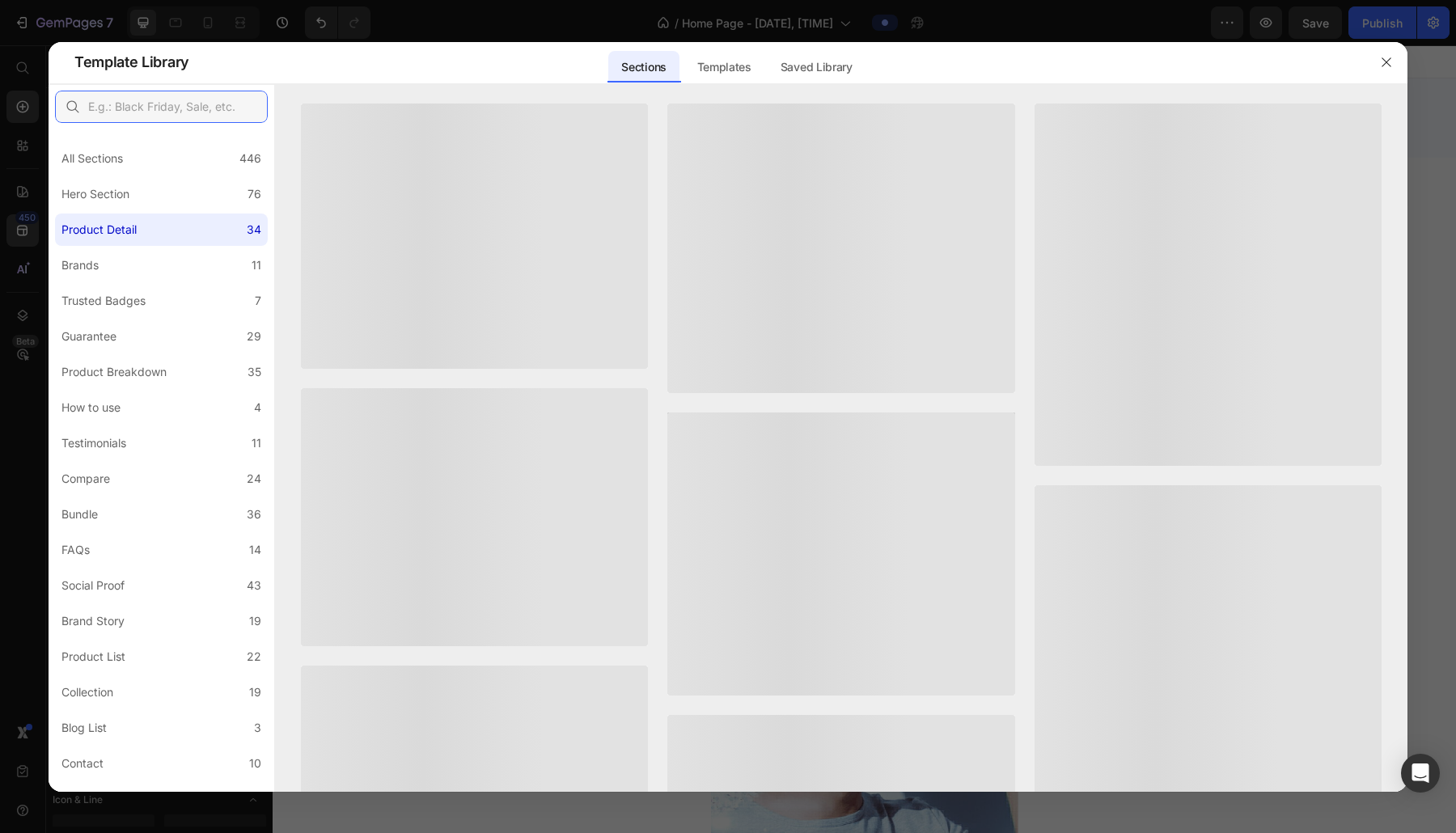 click at bounding box center (161, 107) 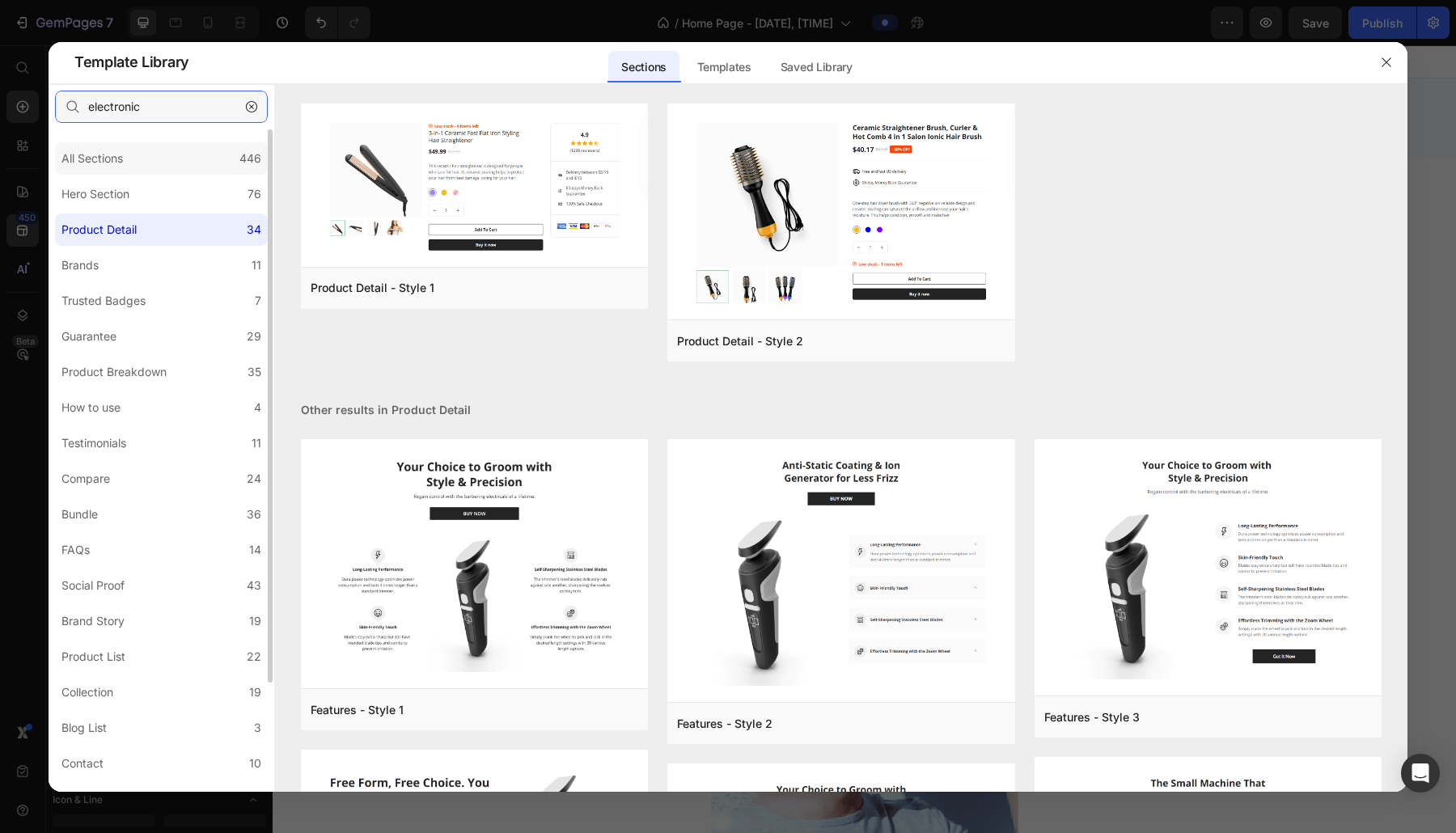 type on "electronic" 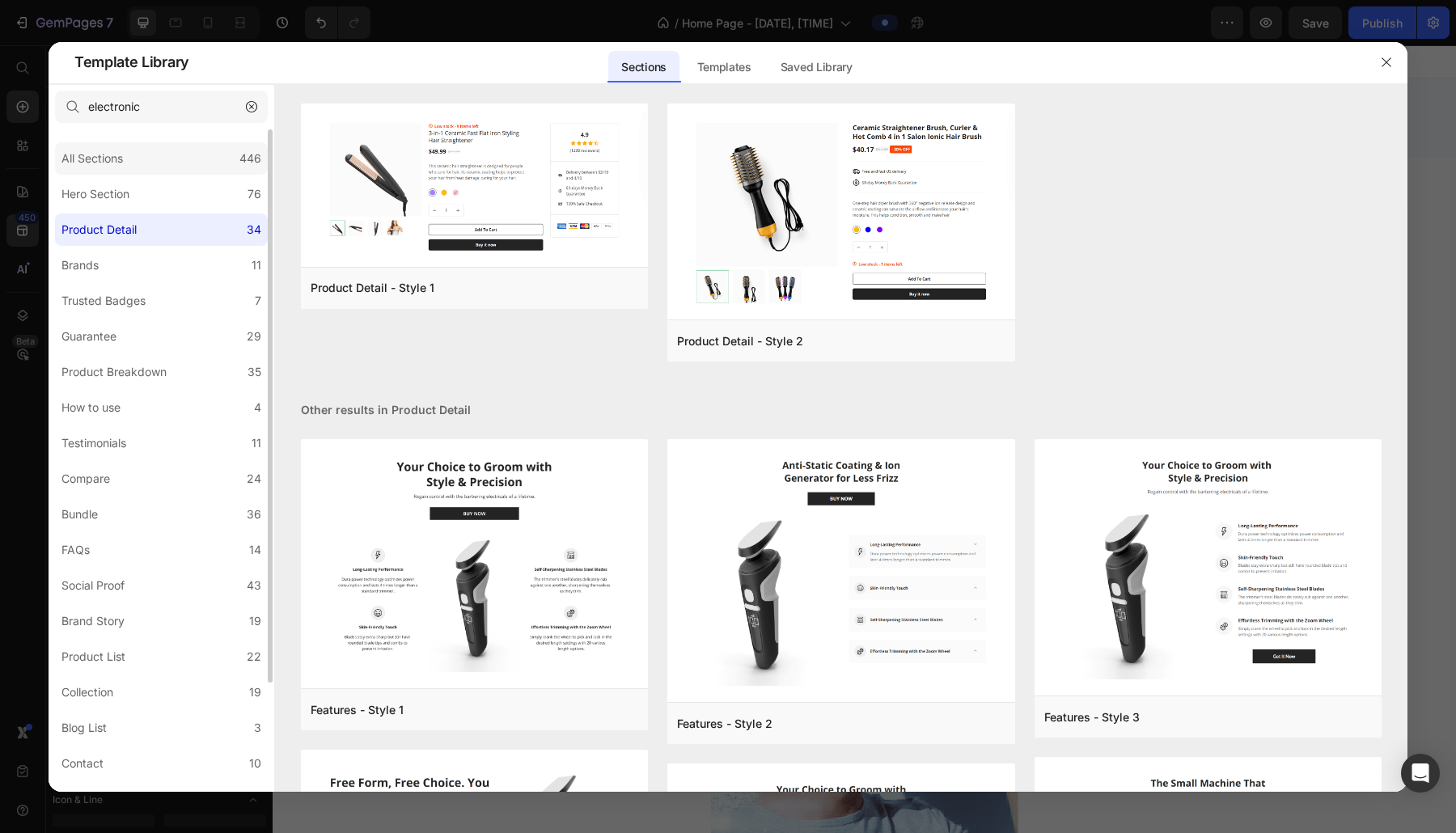 click on "All Sections 446" 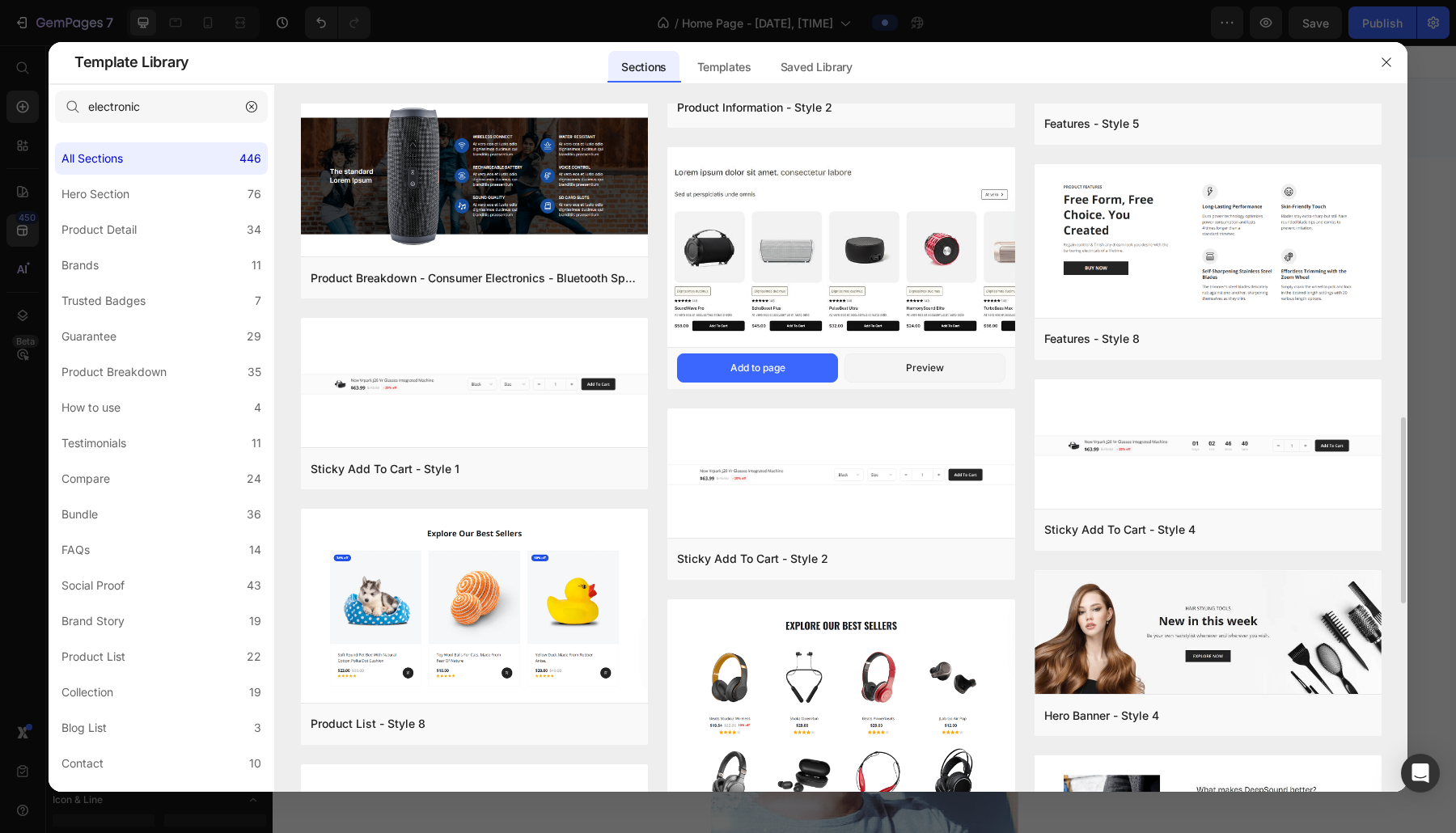 scroll, scrollTop: 1850, scrollLeft: 0, axis: vertical 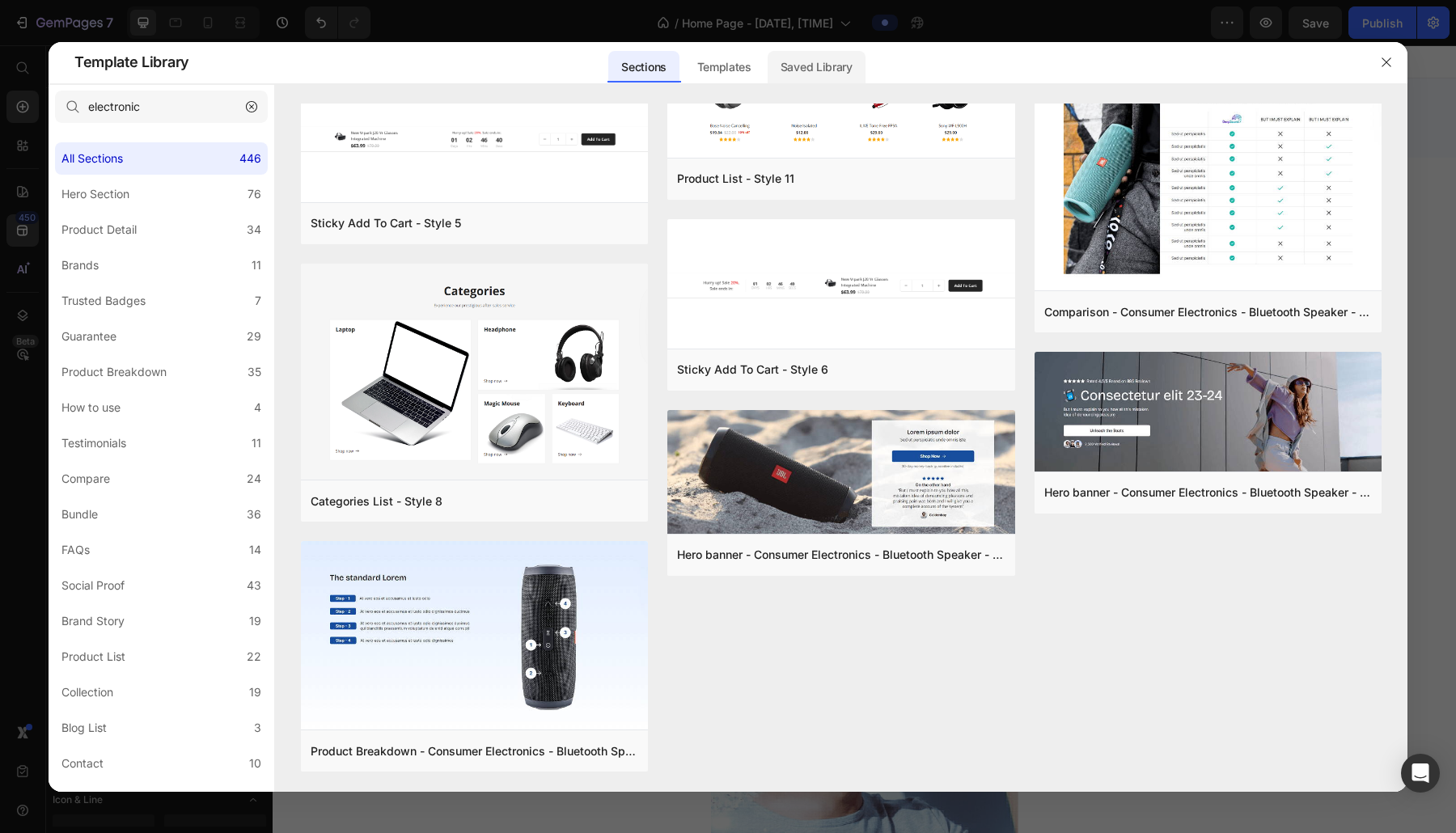 click on "Saved Library" 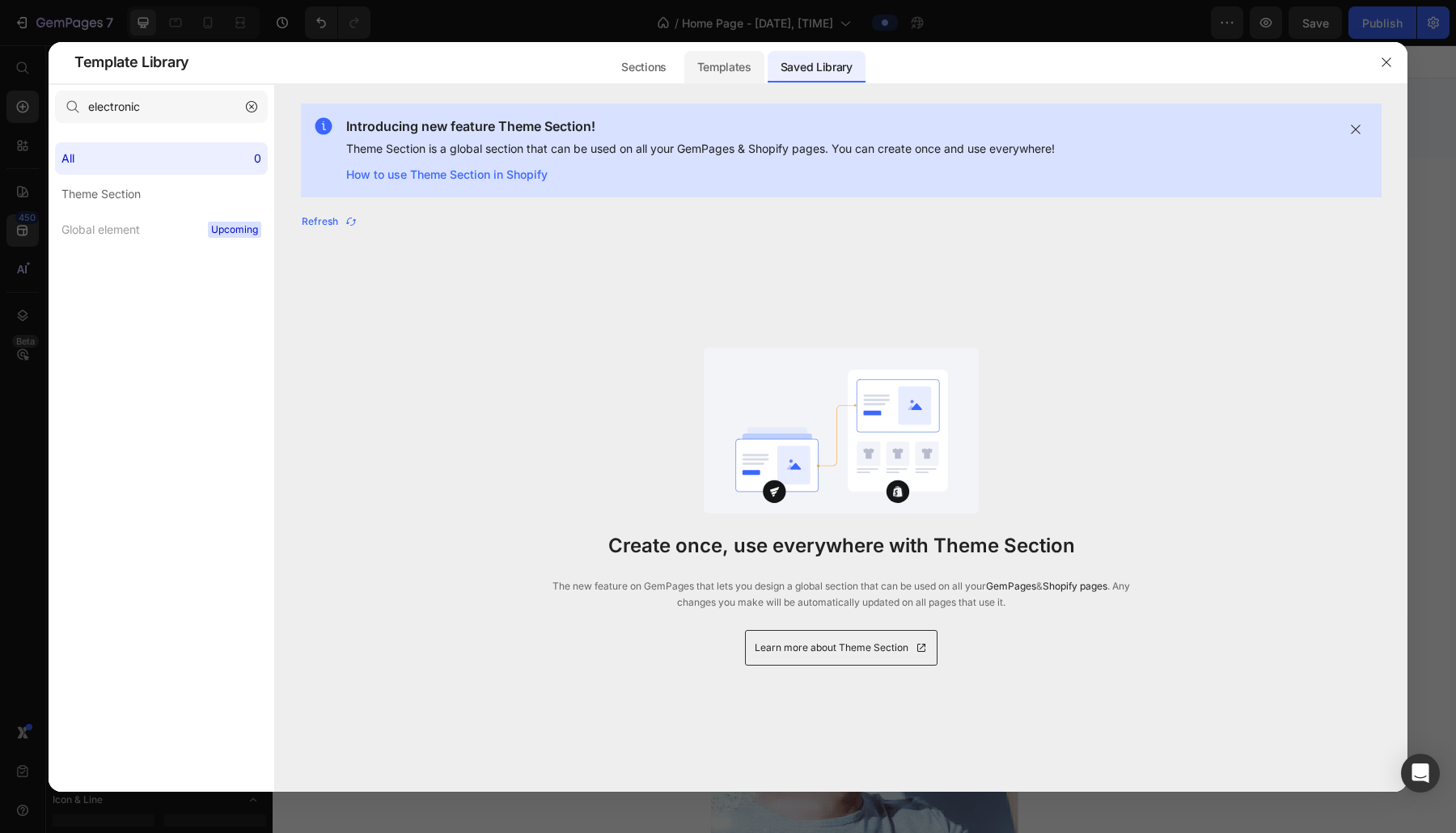 click on "Templates" 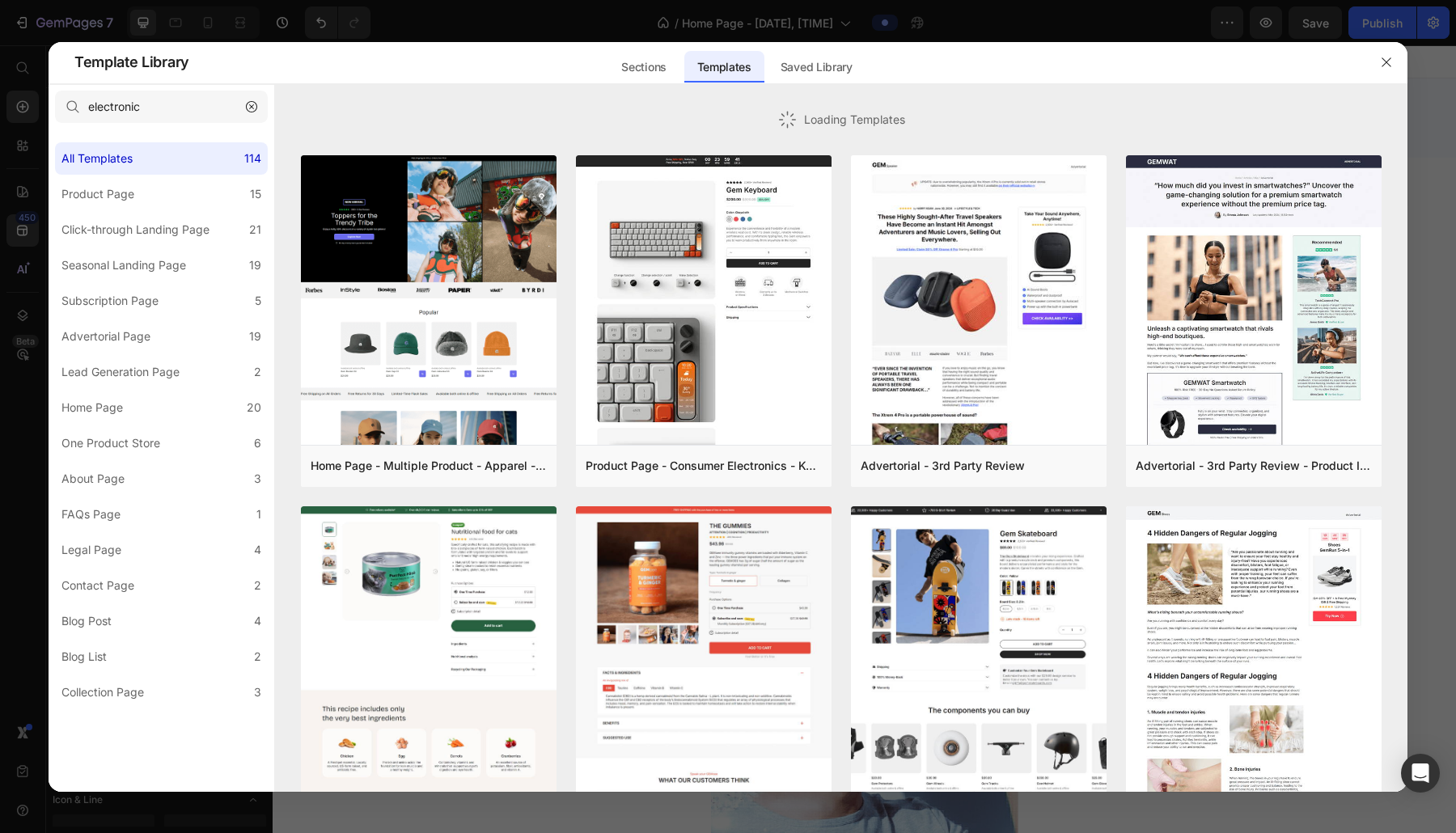 scroll, scrollTop: 966, scrollLeft: 0, axis: vertical 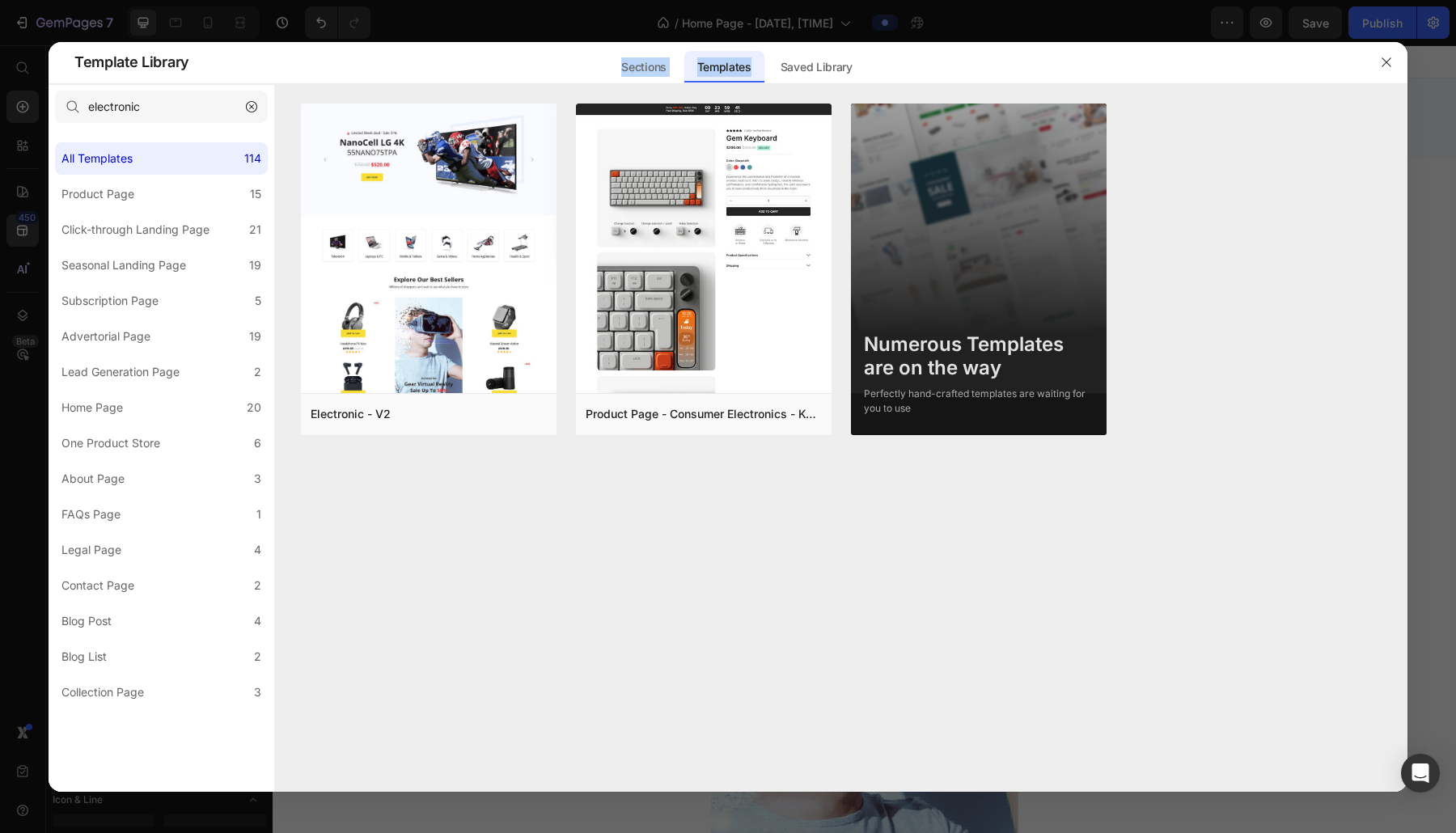 drag, startPoint x: 595, startPoint y: 61, endPoint x: 753, endPoint y: 61, distance: 158 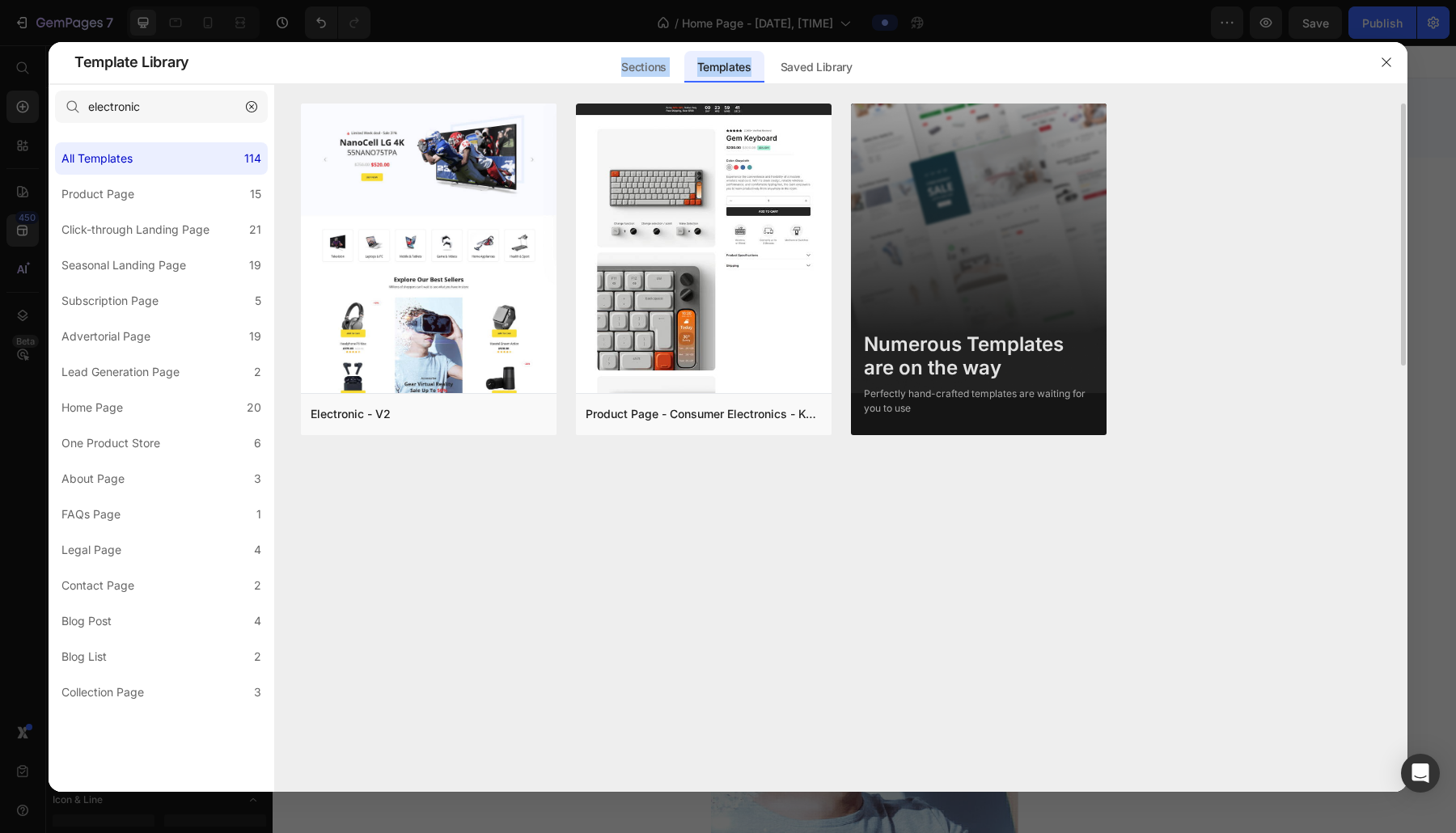 click at bounding box center [979, 280] 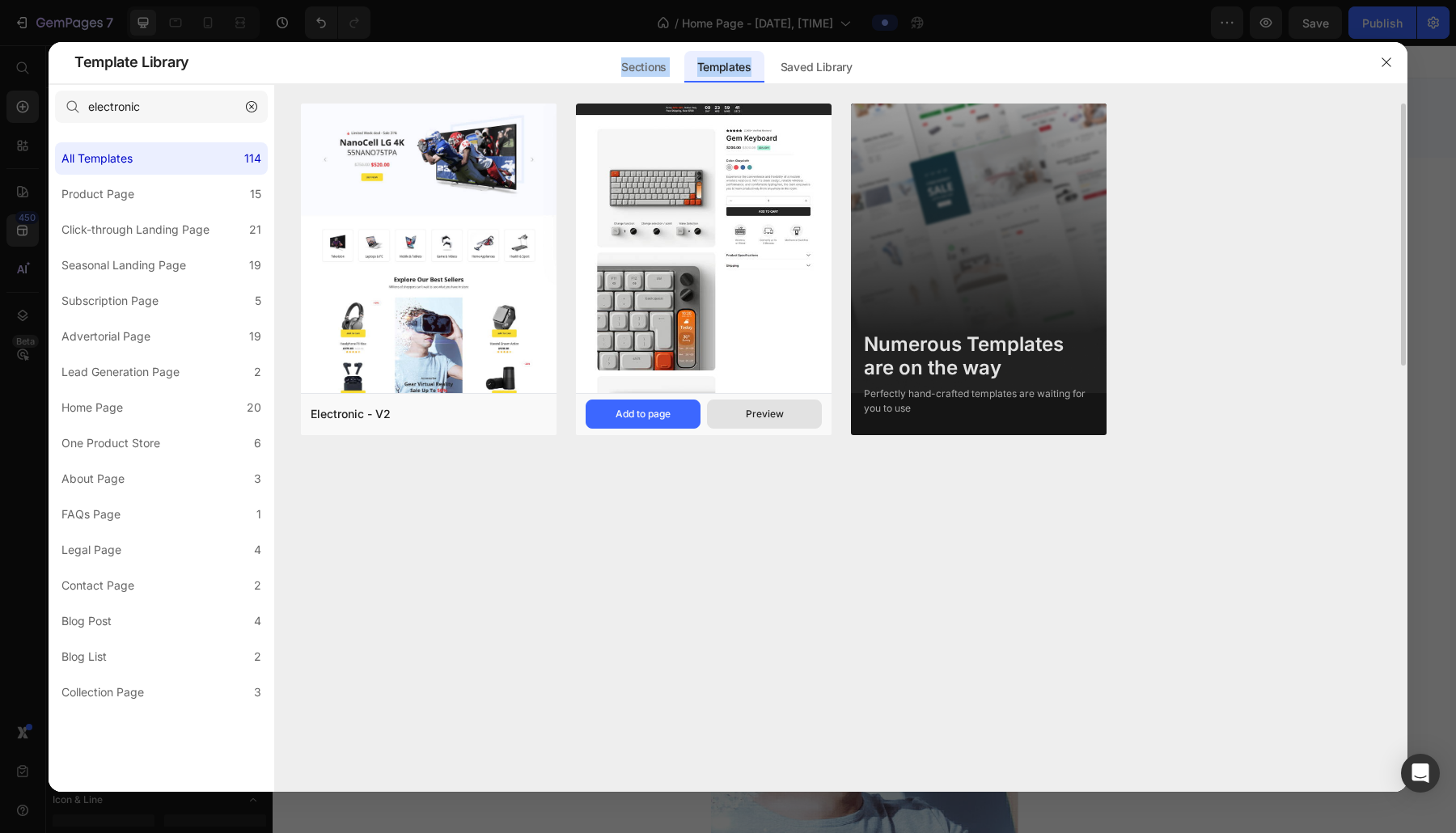 click on "Preview" at bounding box center [764, 414] 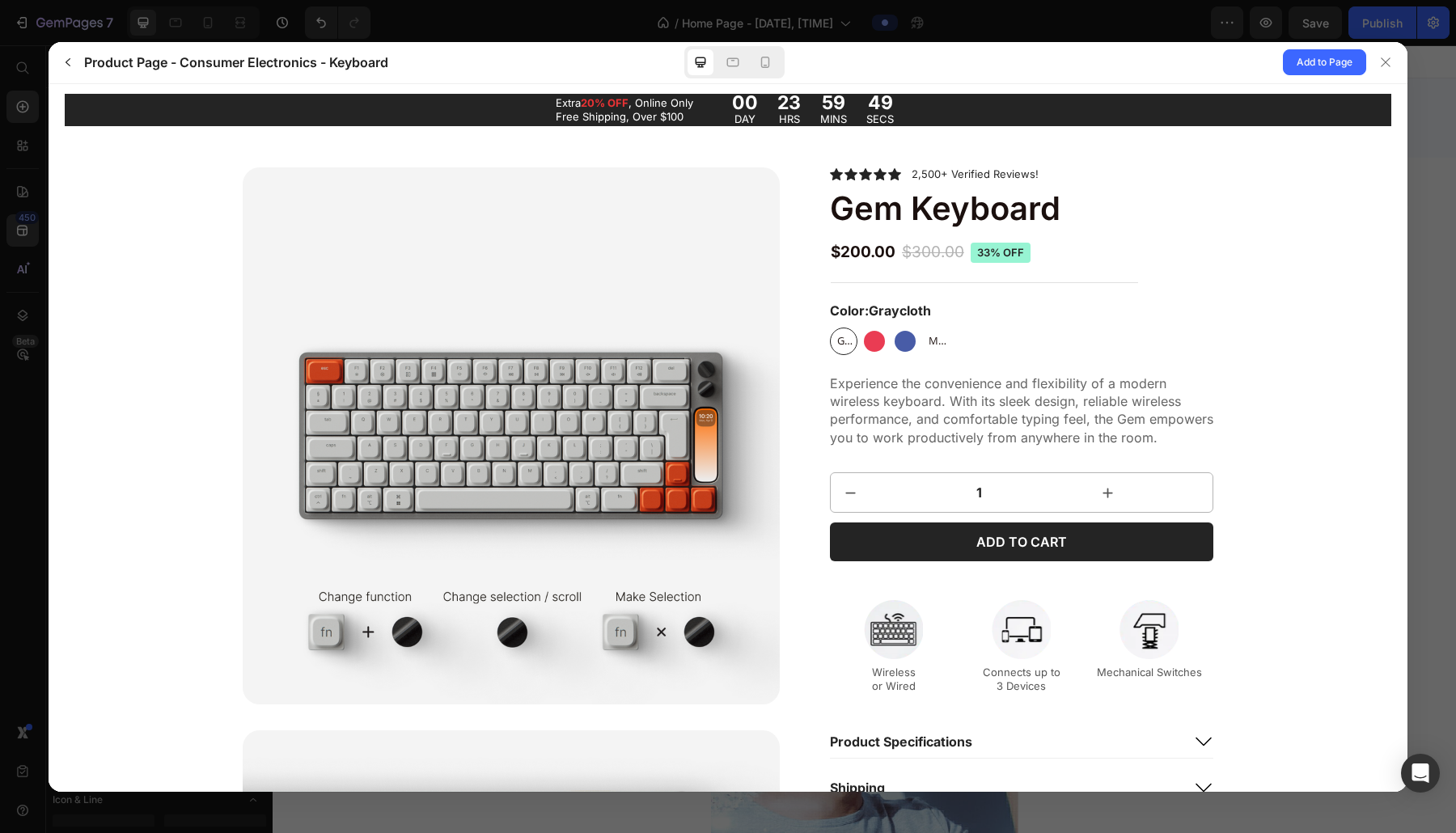 scroll, scrollTop: 0, scrollLeft: 0, axis: both 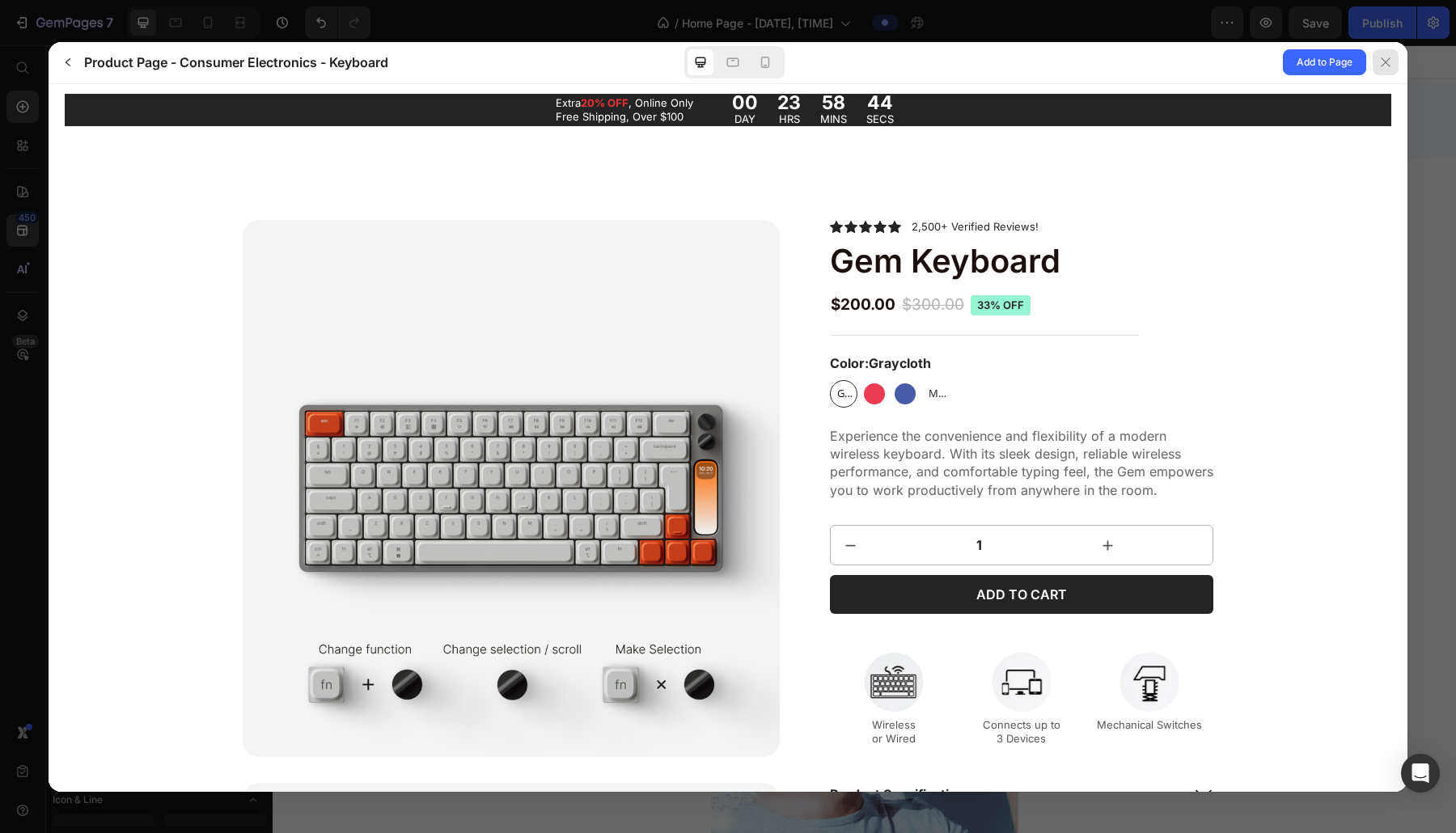 click at bounding box center (1386, 62) 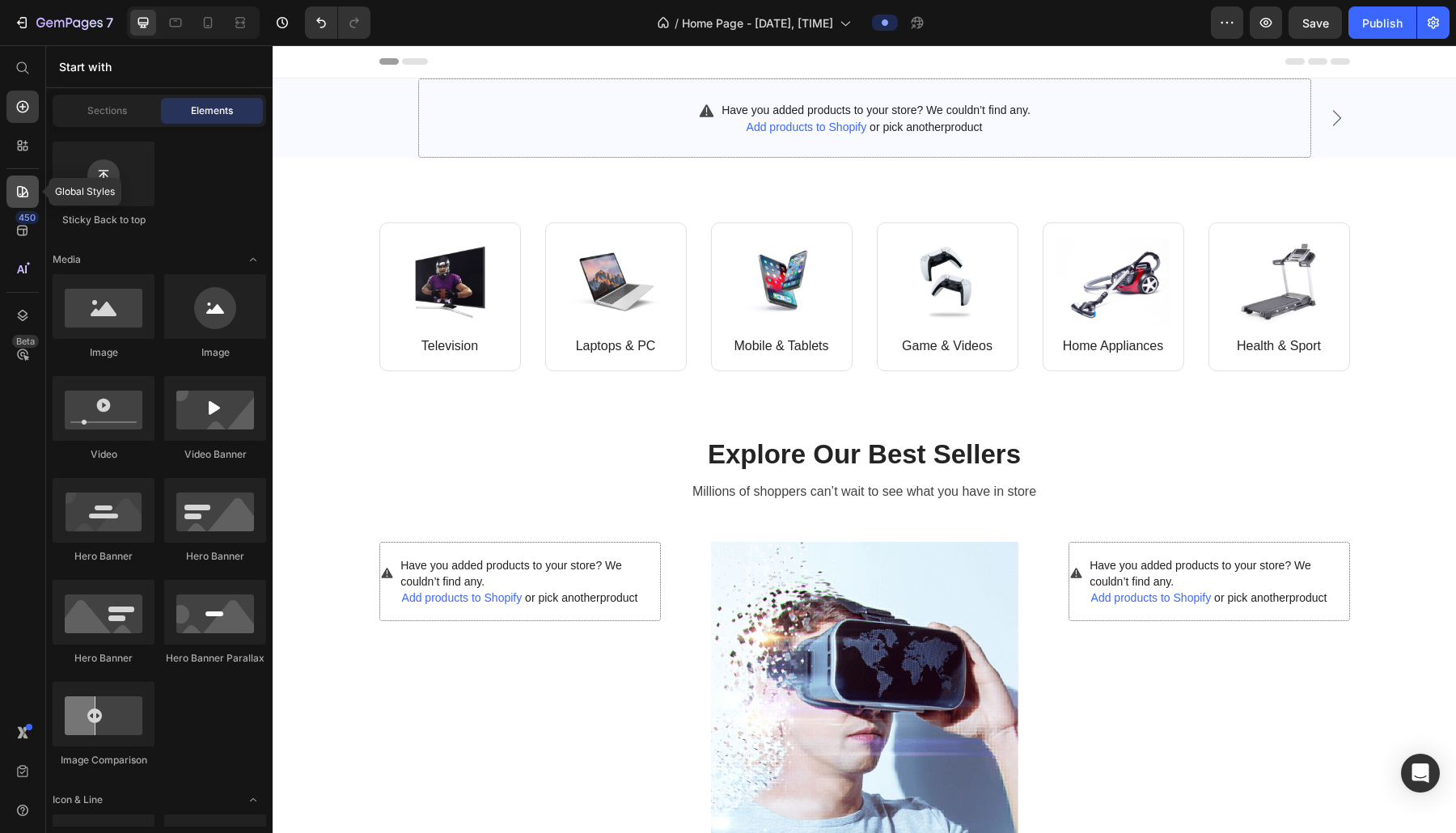 click 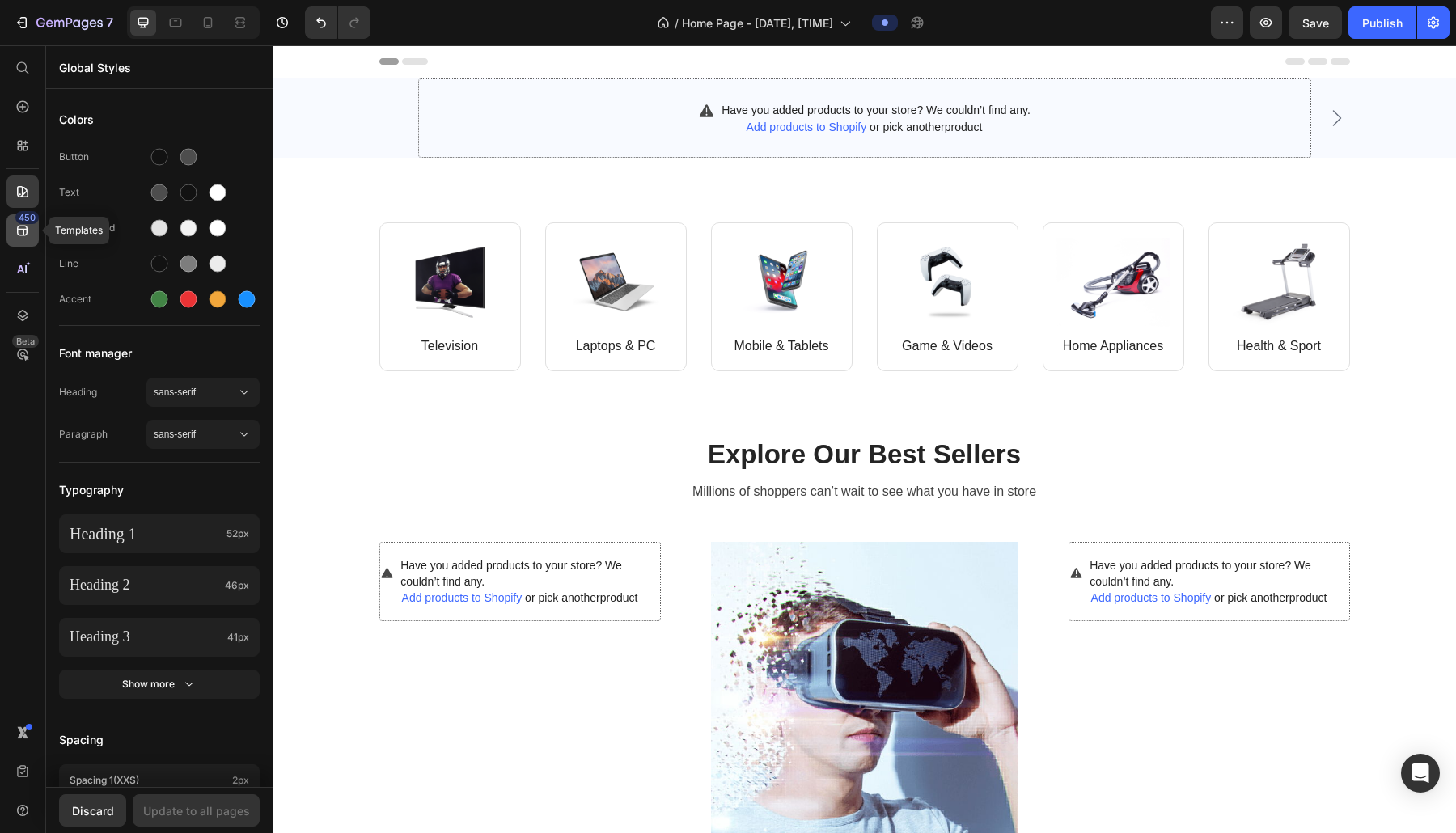 click on "450" at bounding box center (27, 218) 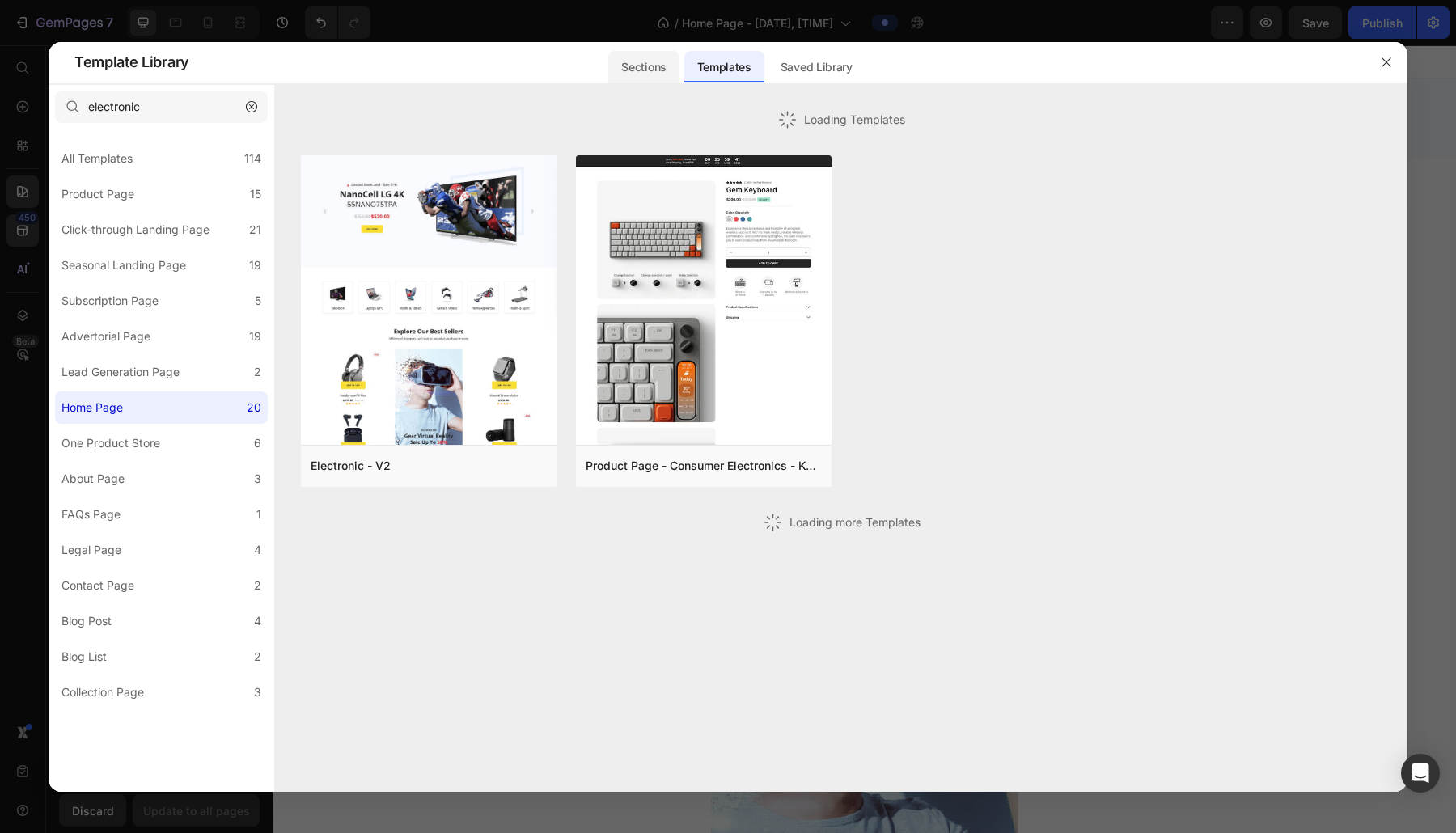 click on "Sections" 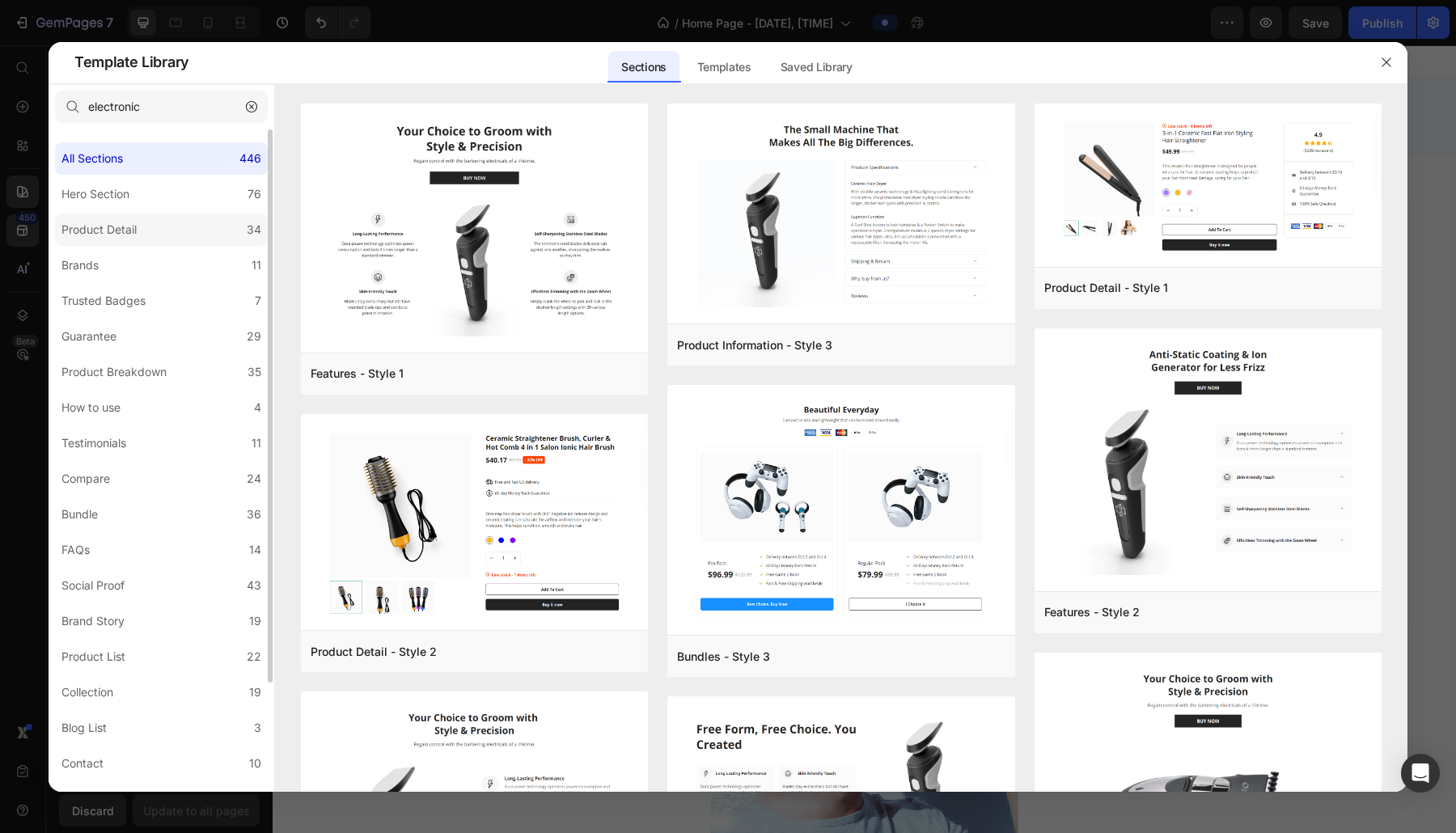 click on "Product Detail 34" 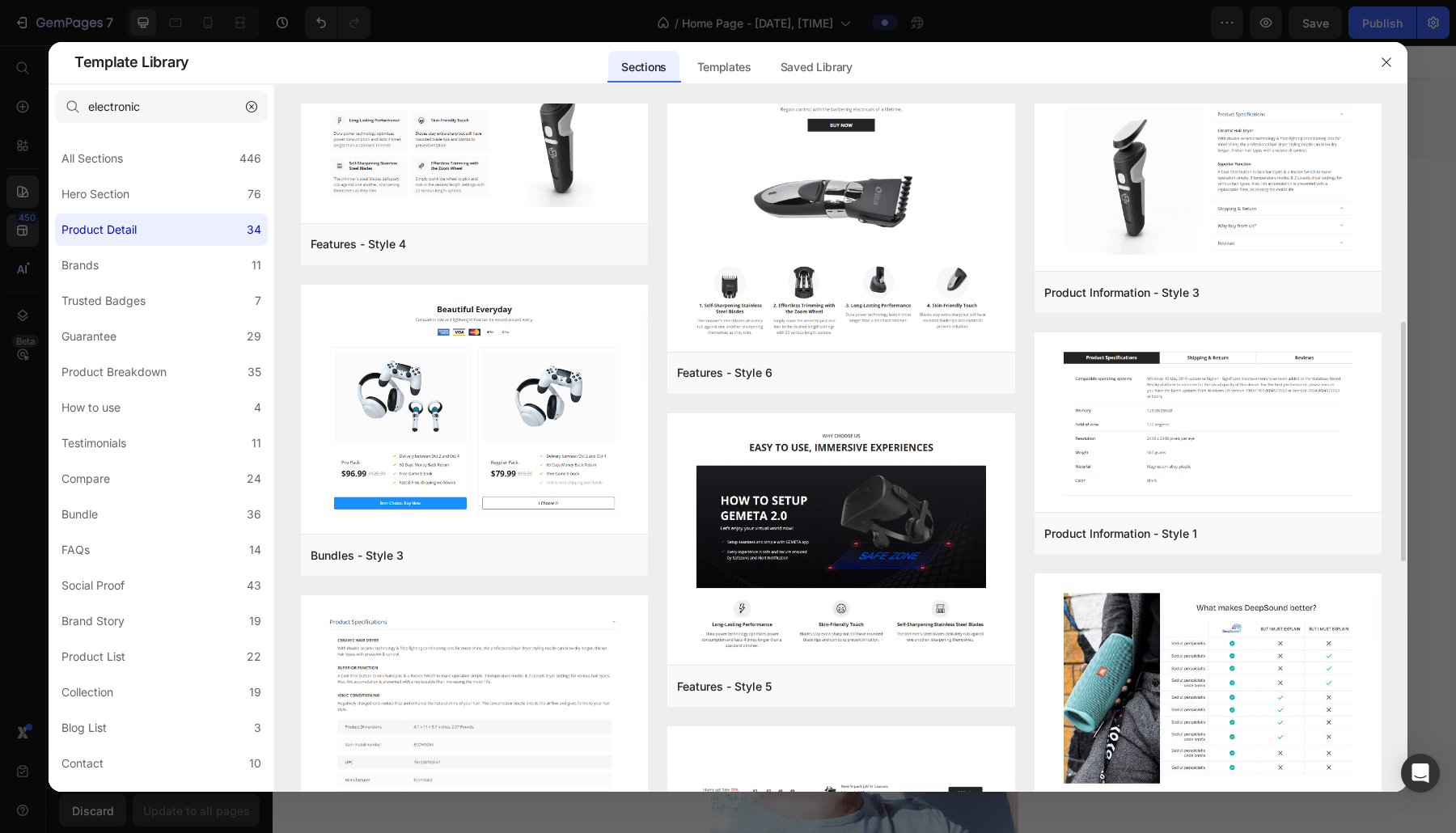 scroll, scrollTop: 709, scrollLeft: 0, axis: vertical 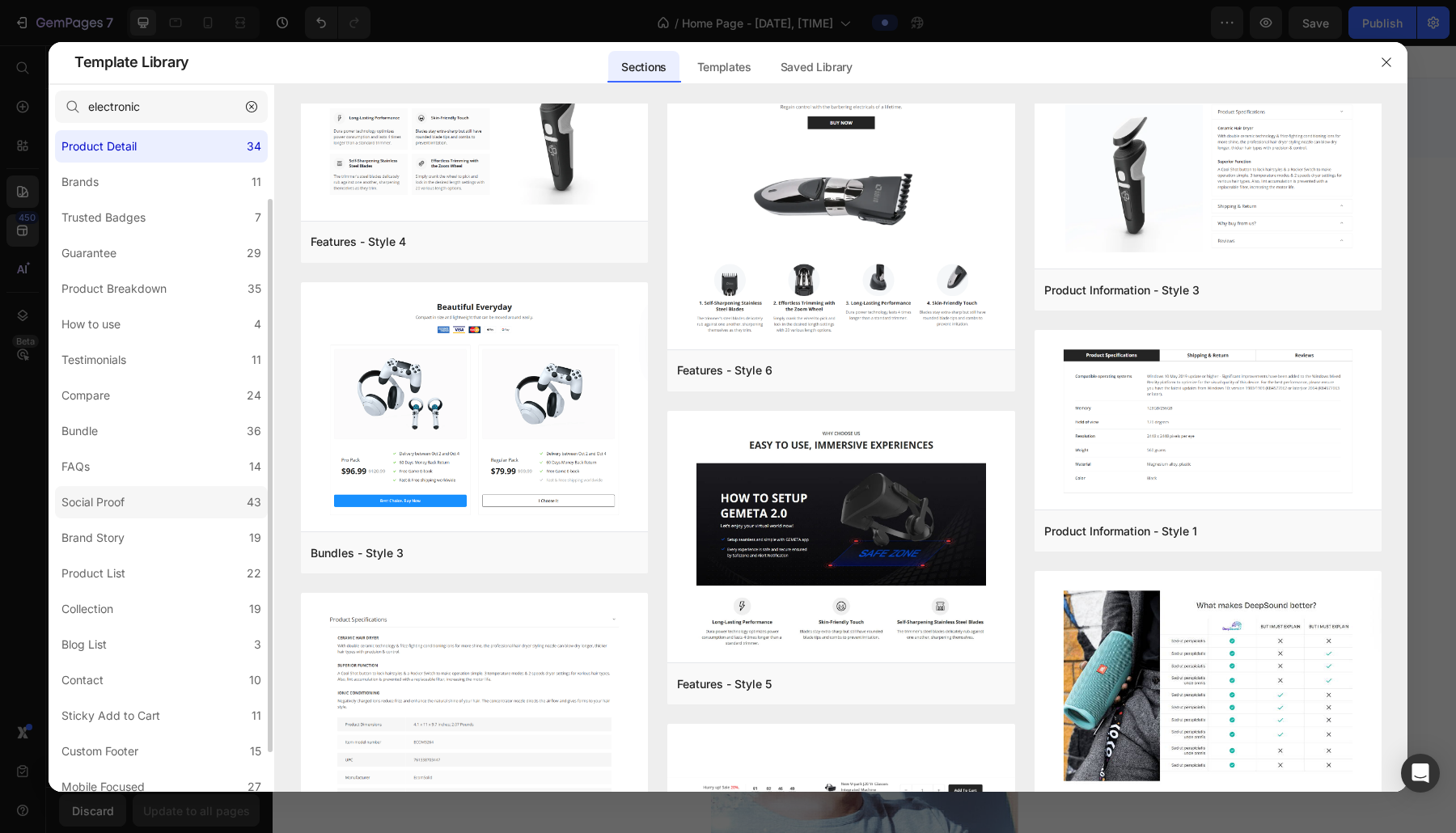 click on "Social Proof 43" 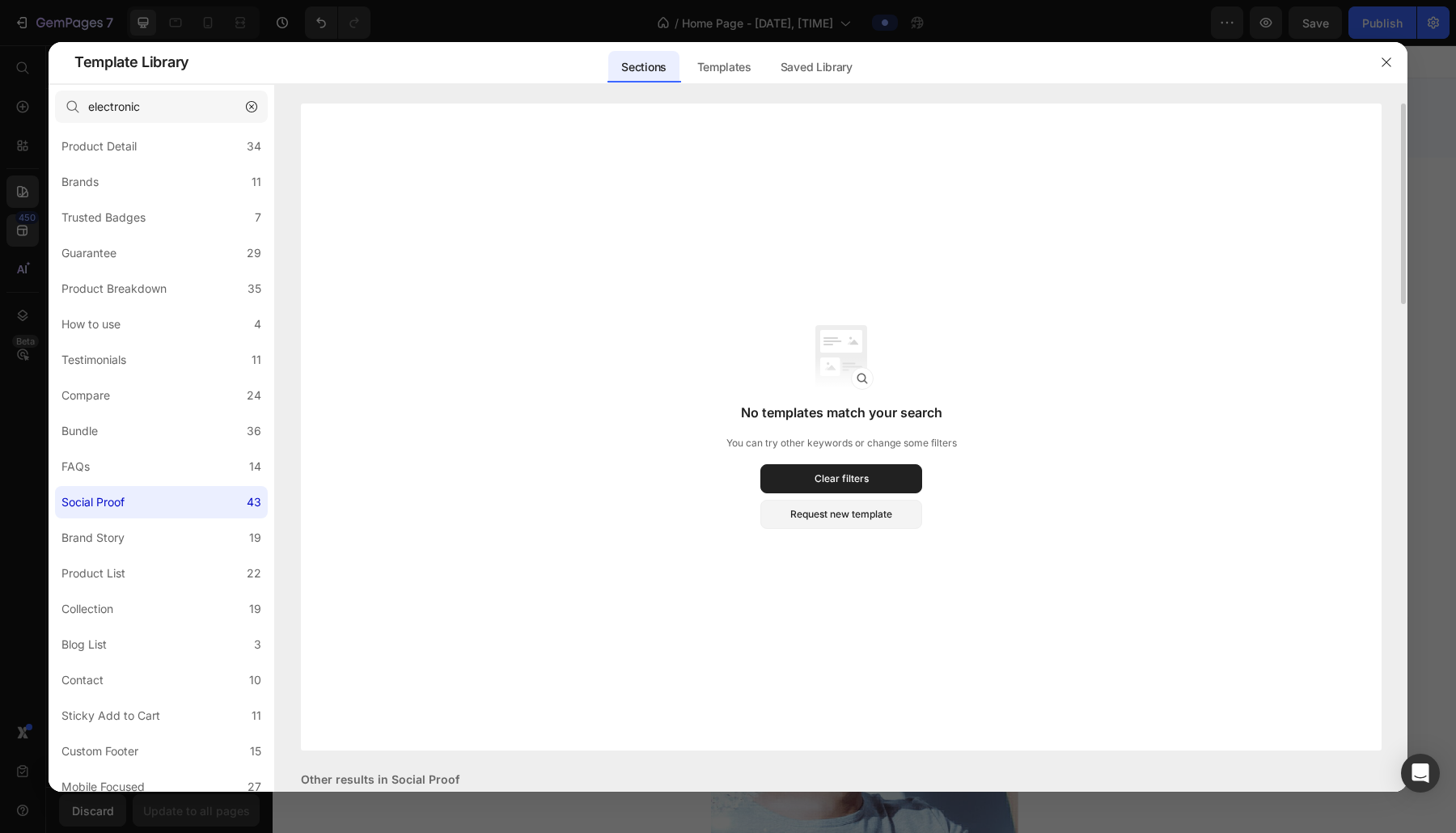 scroll, scrollTop: 4, scrollLeft: 0, axis: vertical 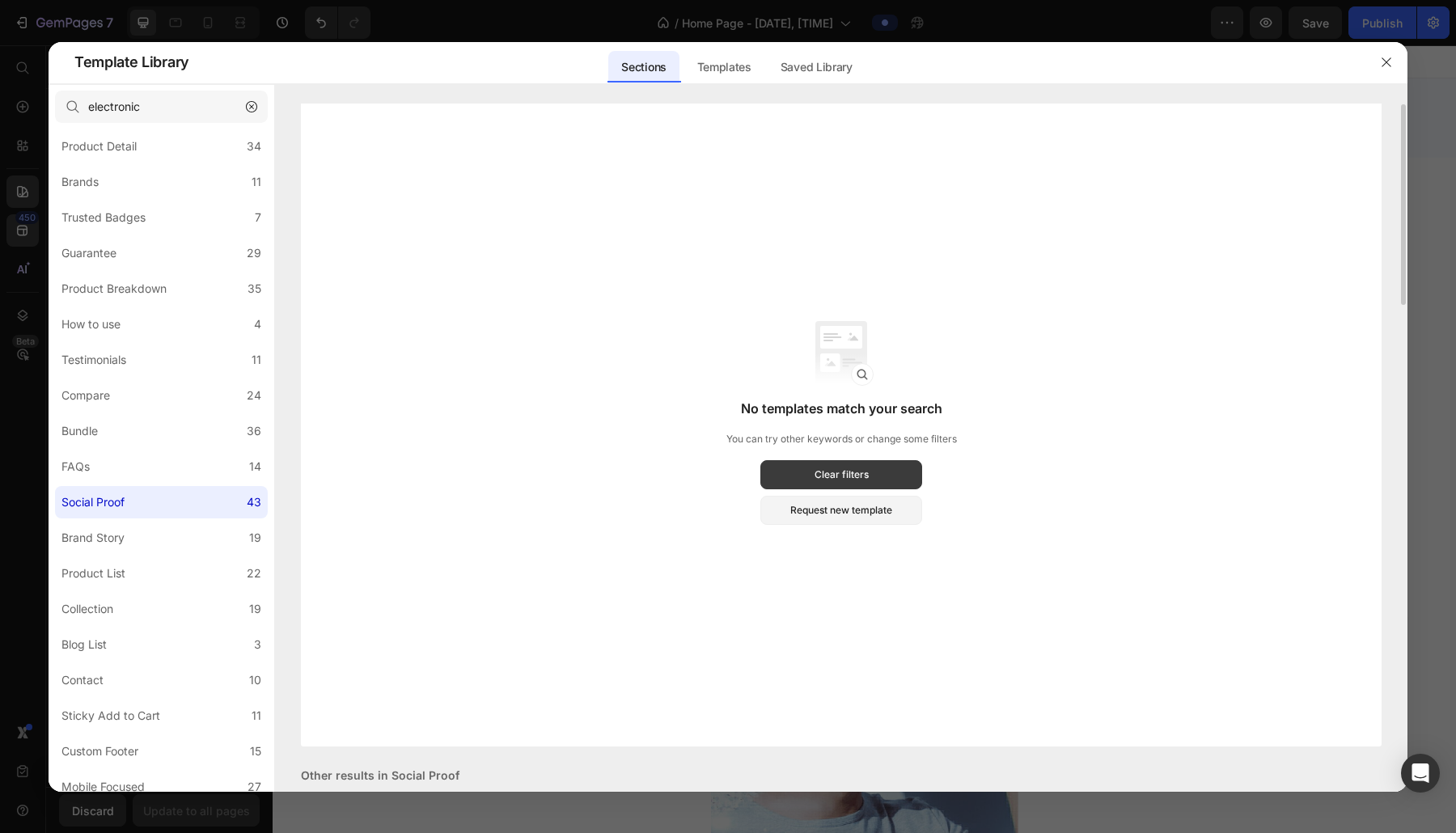 click on "Clear filters" at bounding box center [841, 475] 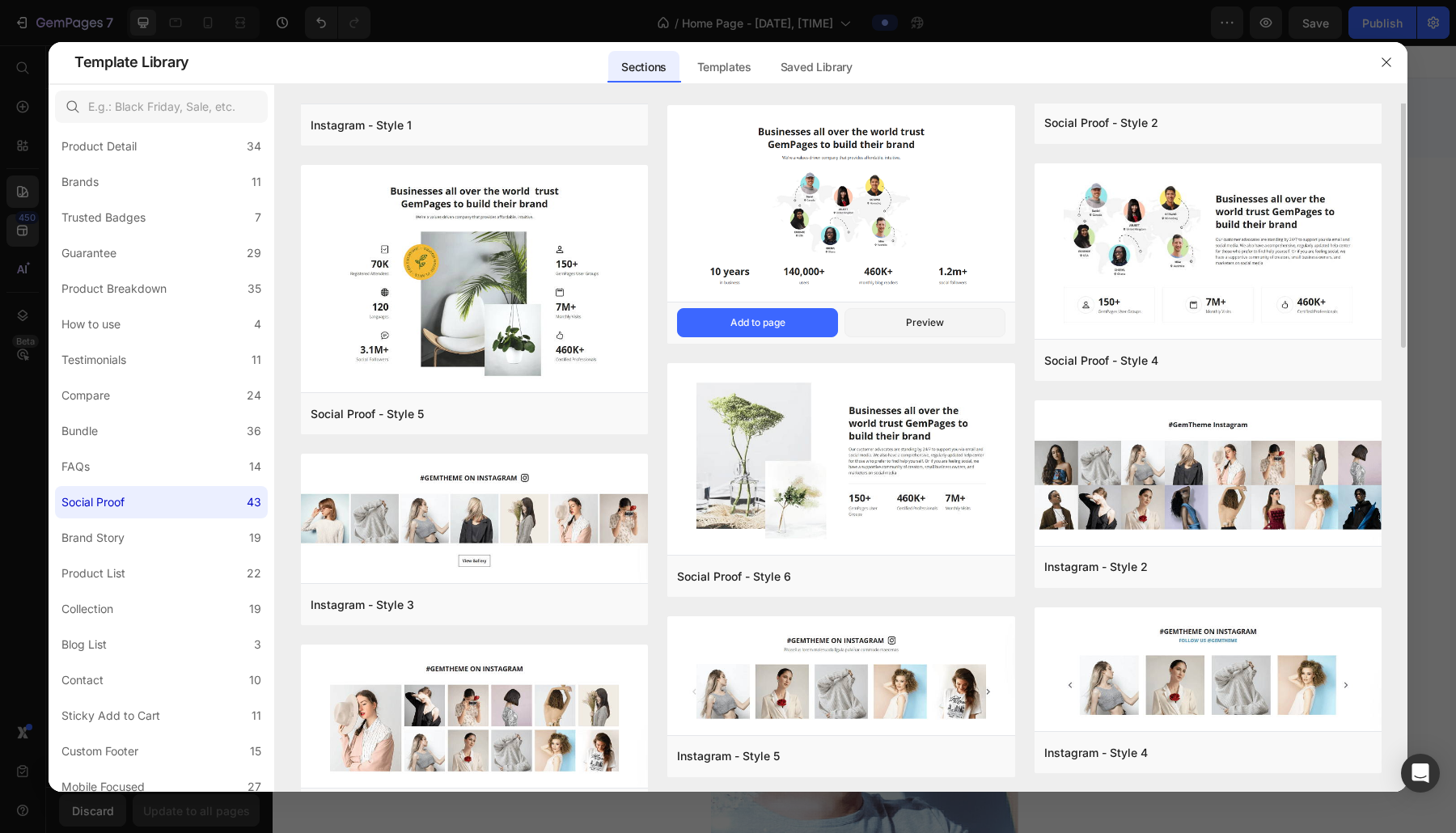 scroll, scrollTop: 209, scrollLeft: 0, axis: vertical 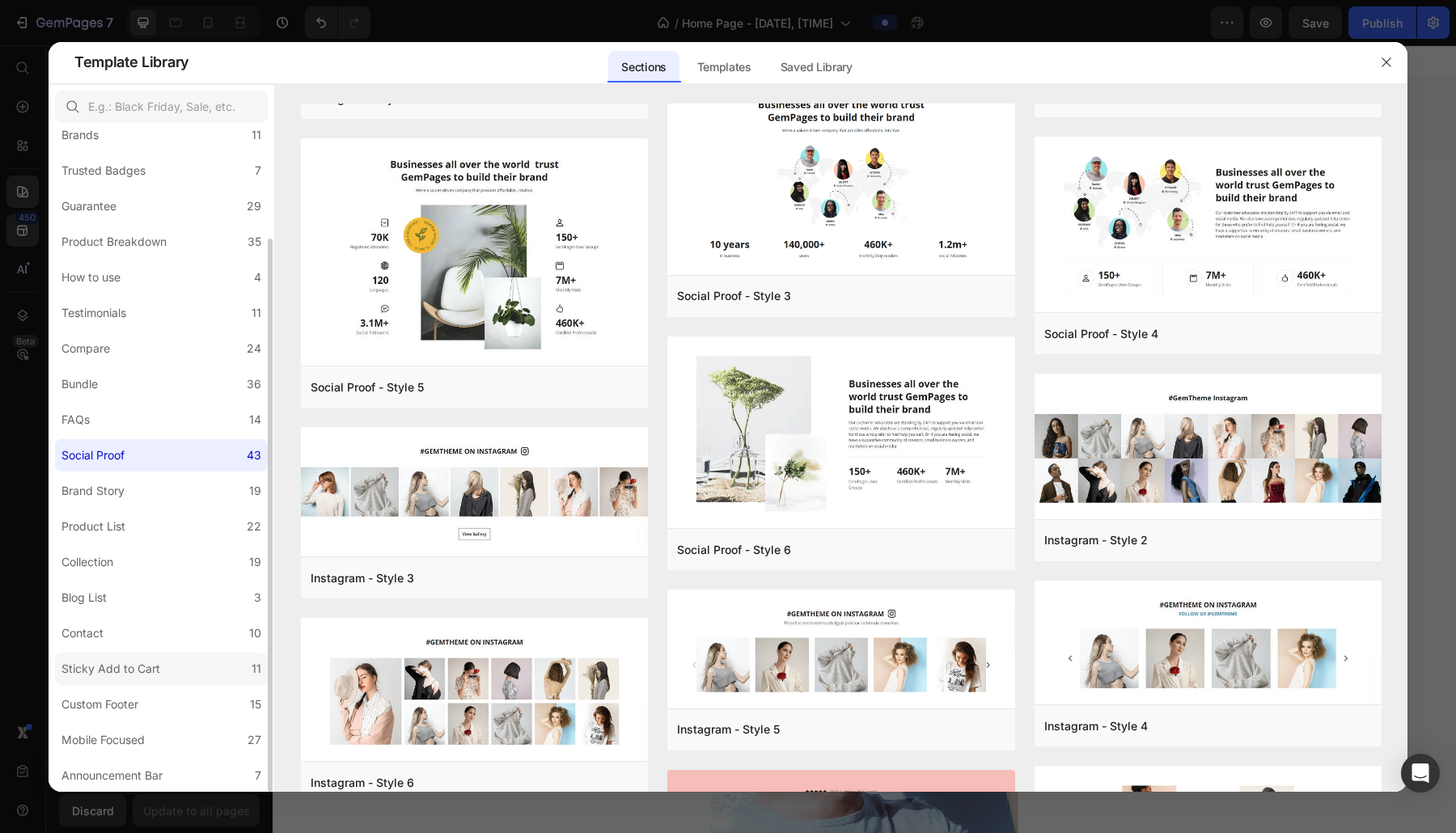 click on "Sticky Add to Cart" at bounding box center (111, 669) 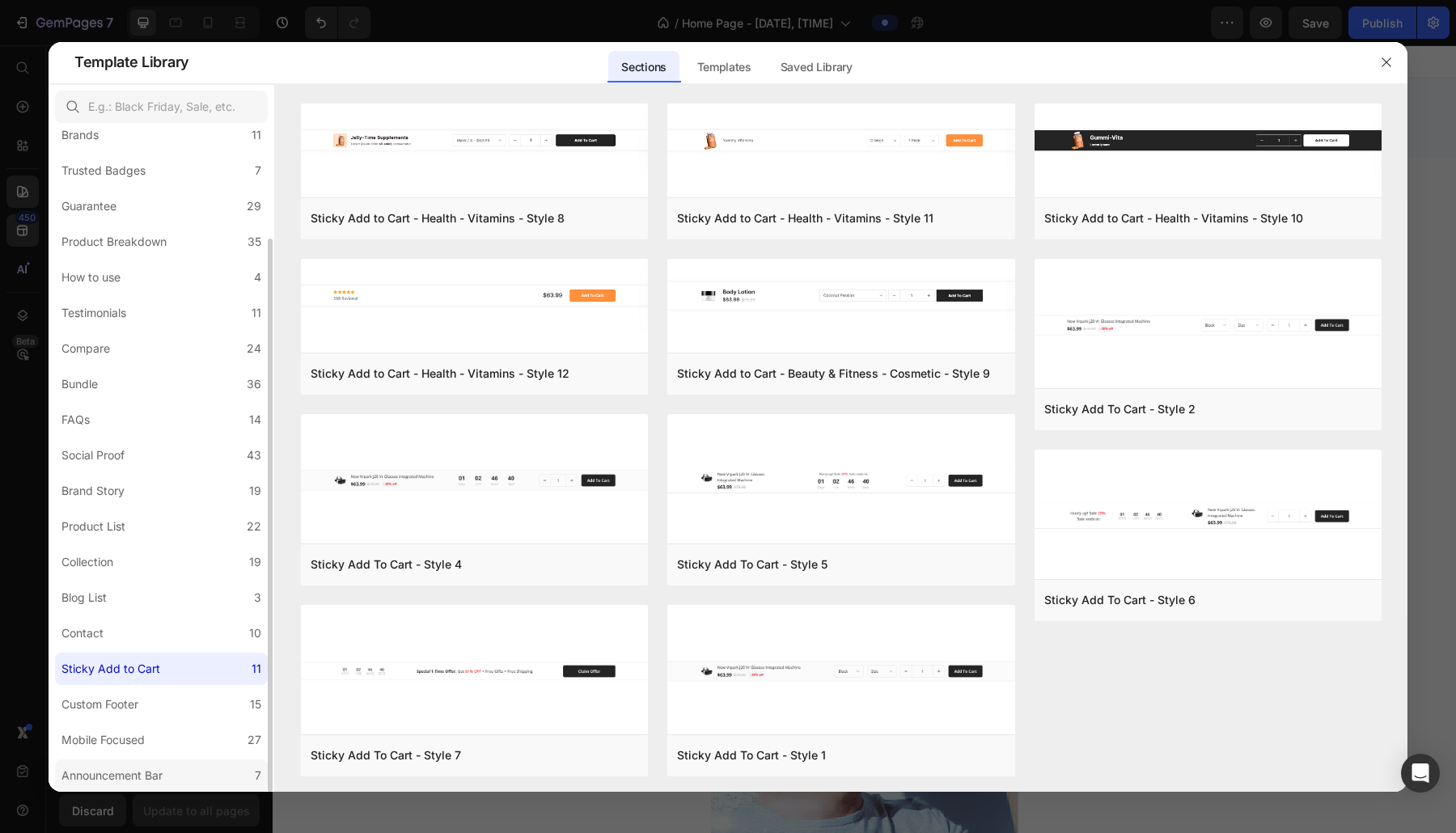 click on "Announcement Bar 7" 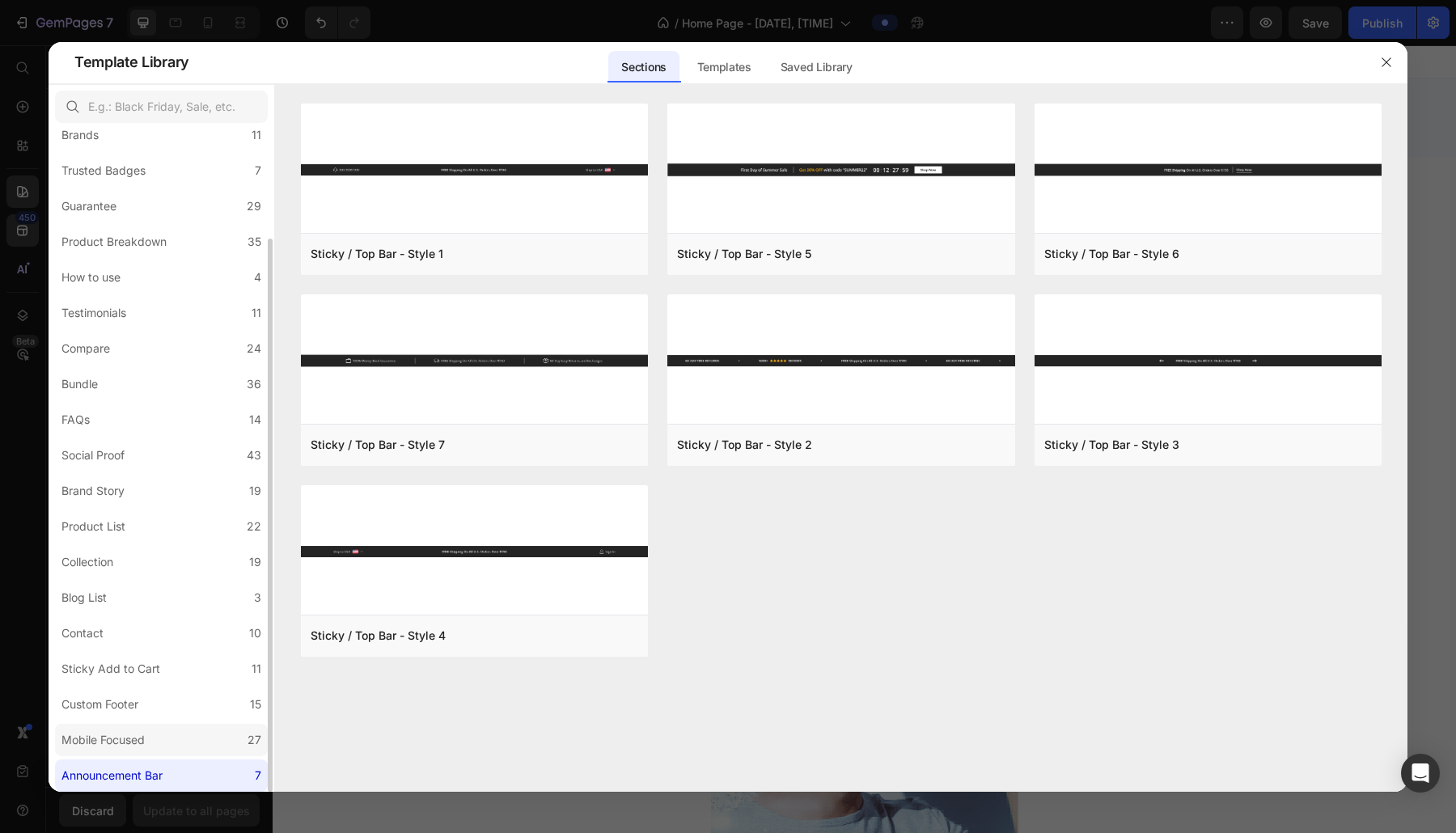 click on "Mobile Focused 27" 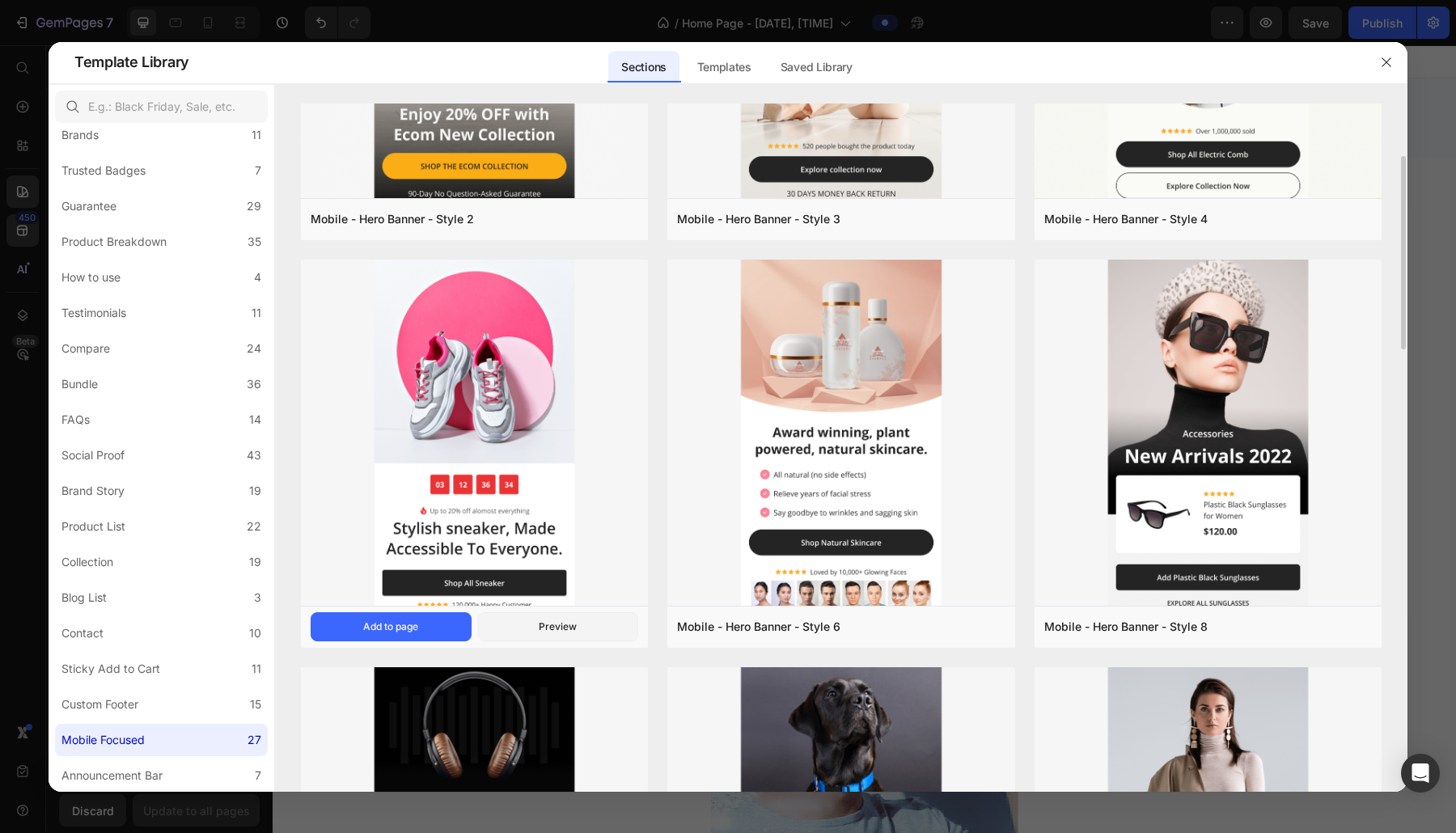 scroll, scrollTop: 256, scrollLeft: 0, axis: vertical 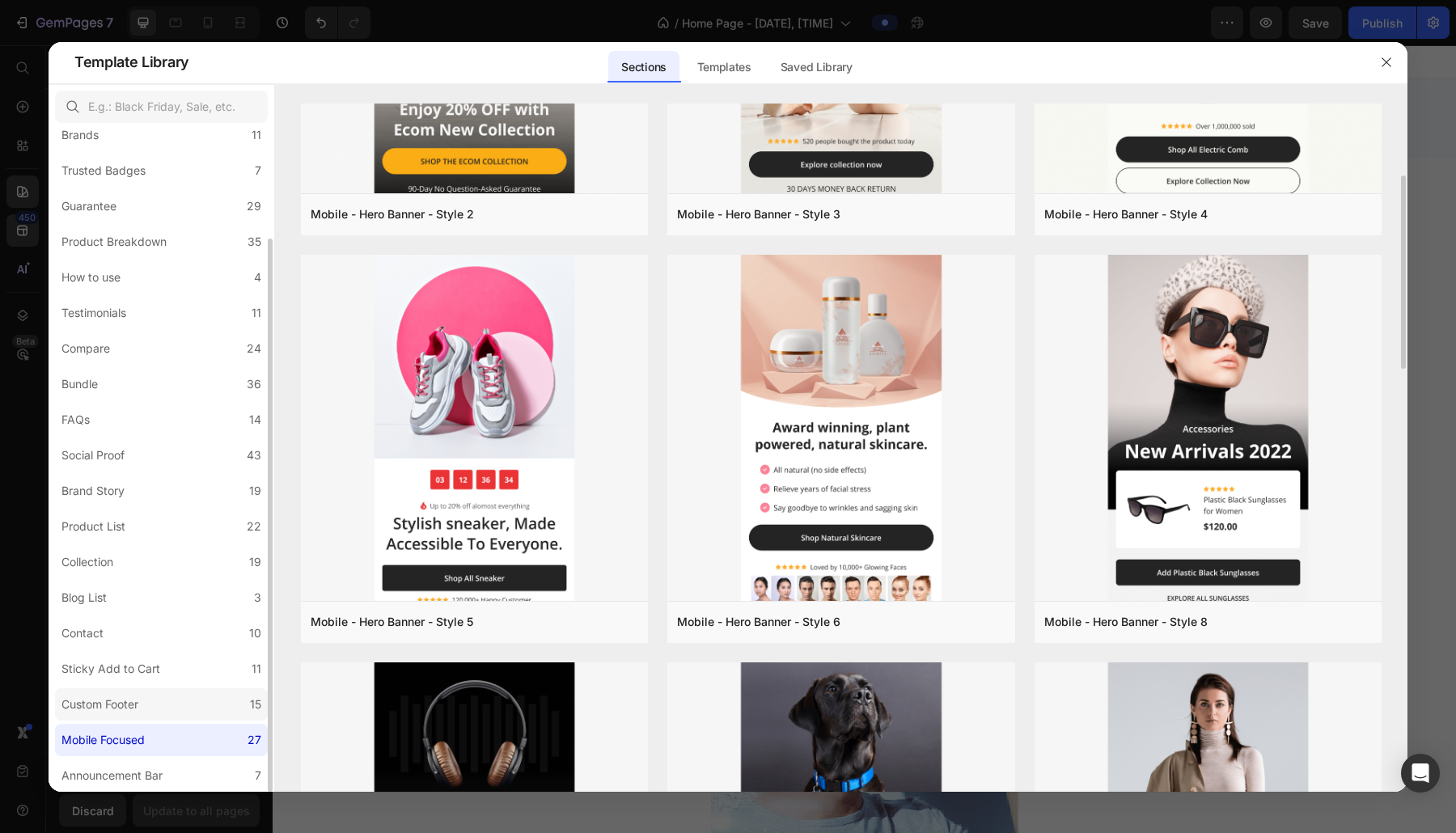 click on "Custom Footer 15" 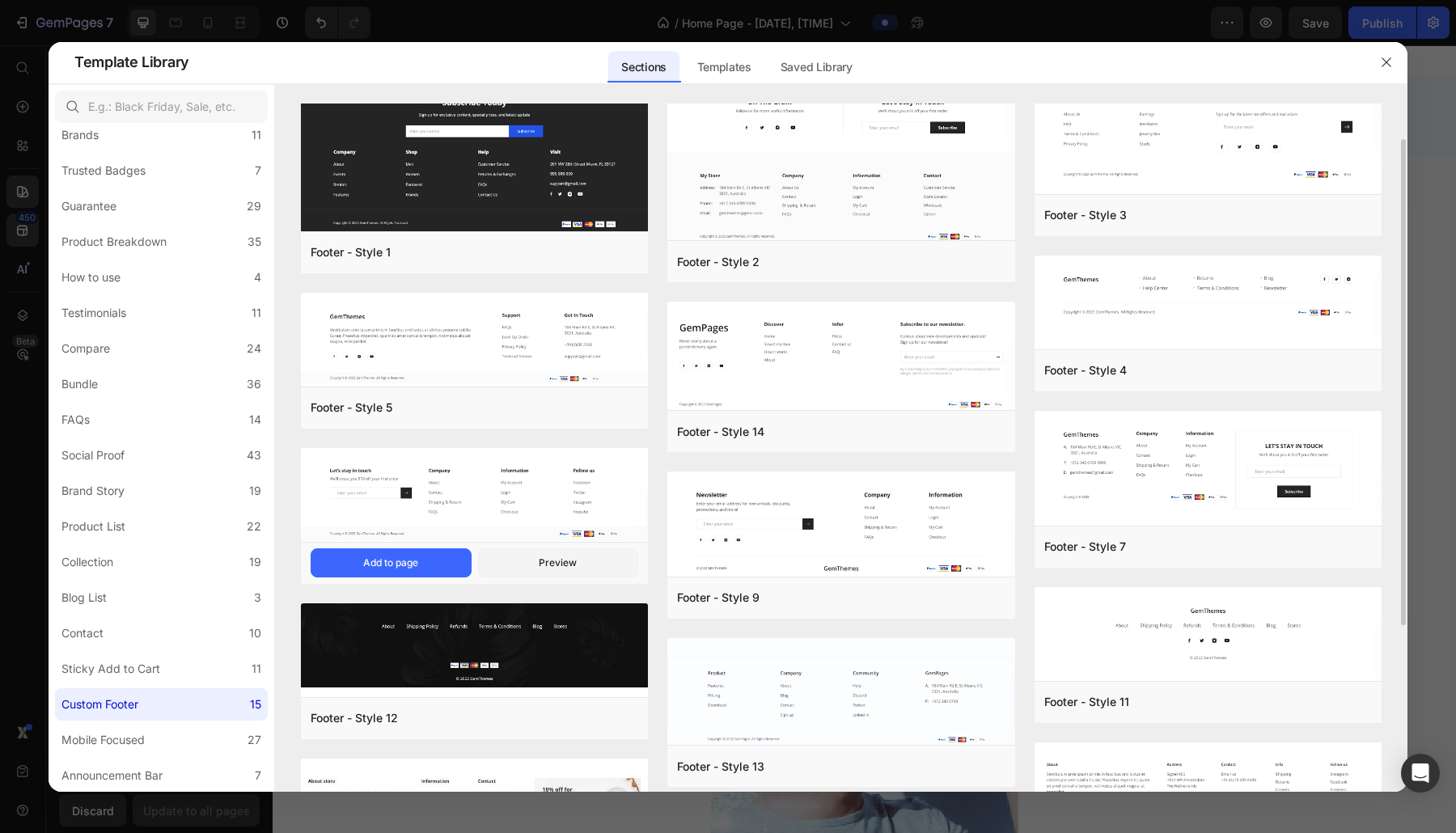 scroll, scrollTop: 36, scrollLeft: 0, axis: vertical 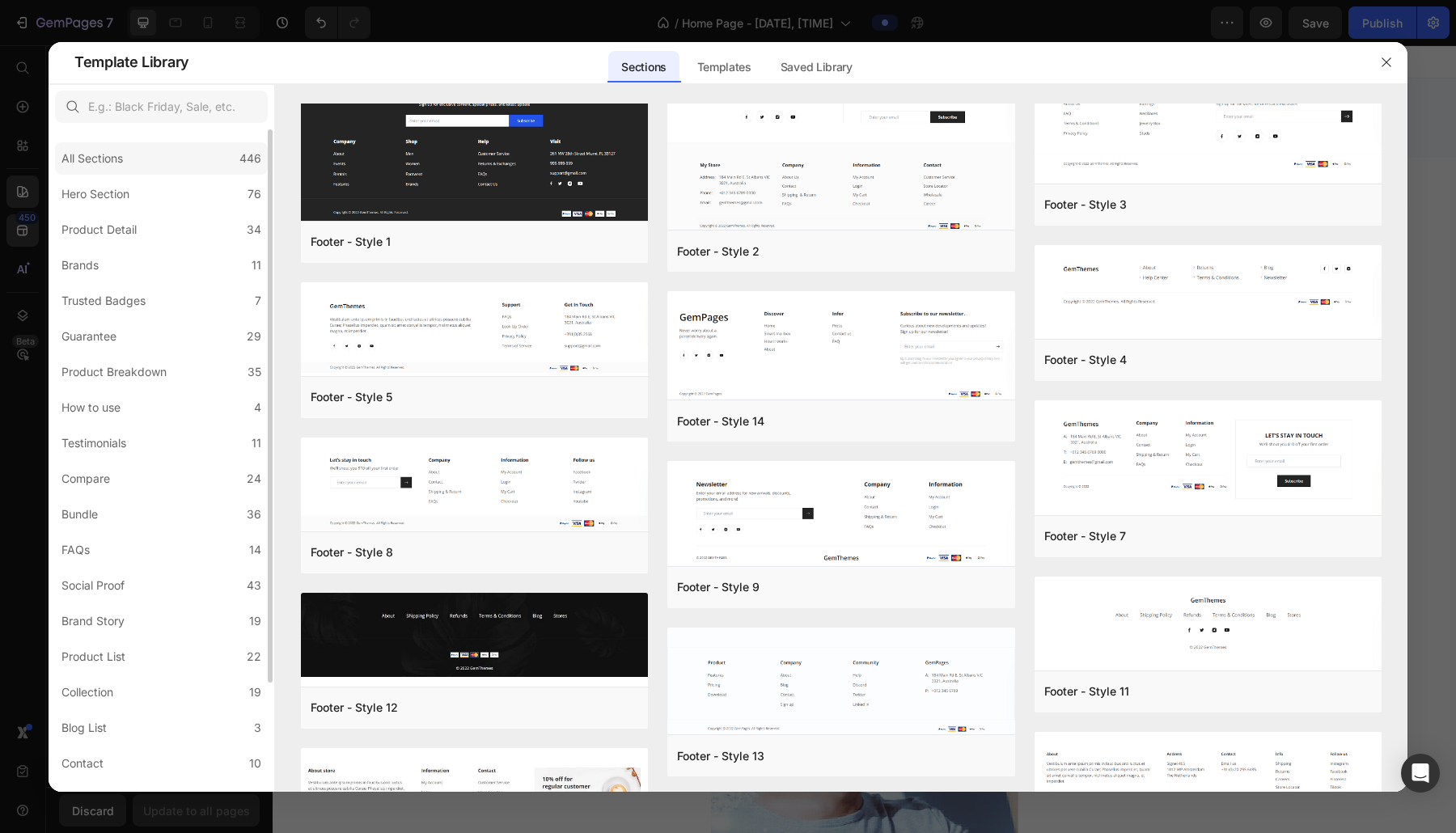 click on "All Sections 446" 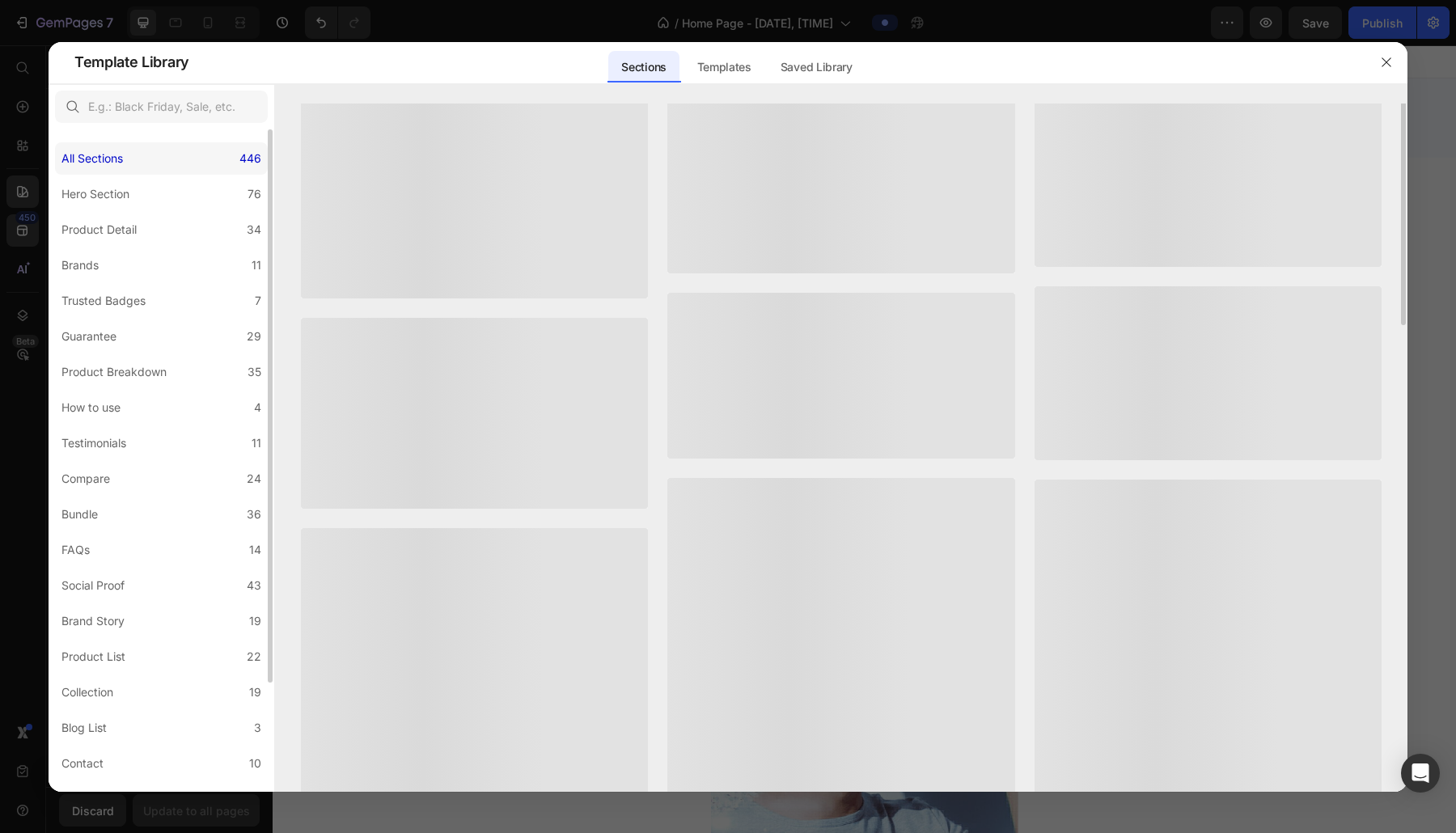 scroll, scrollTop: 0, scrollLeft: 0, axis: both 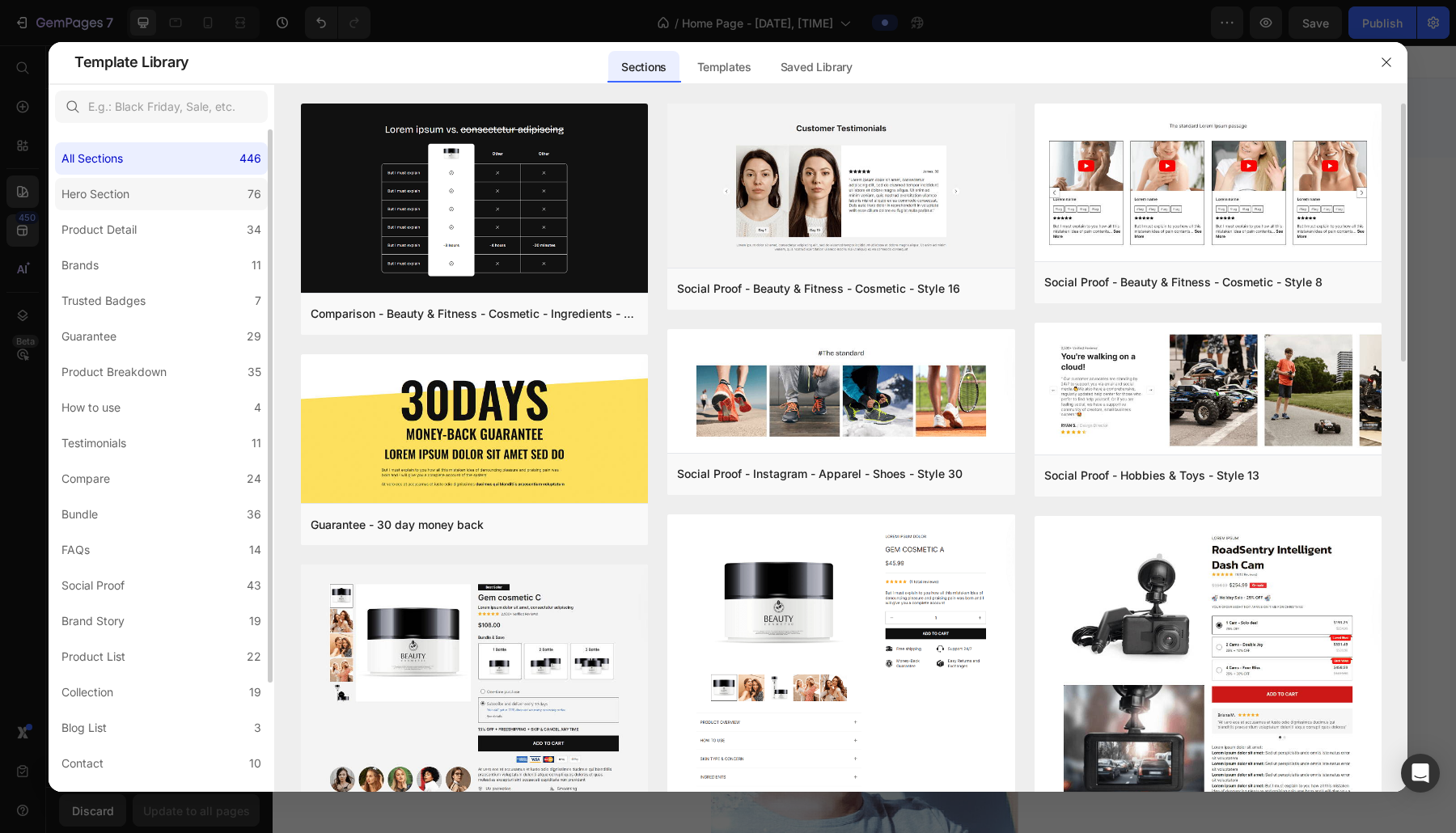 click on "Hero Section 76" 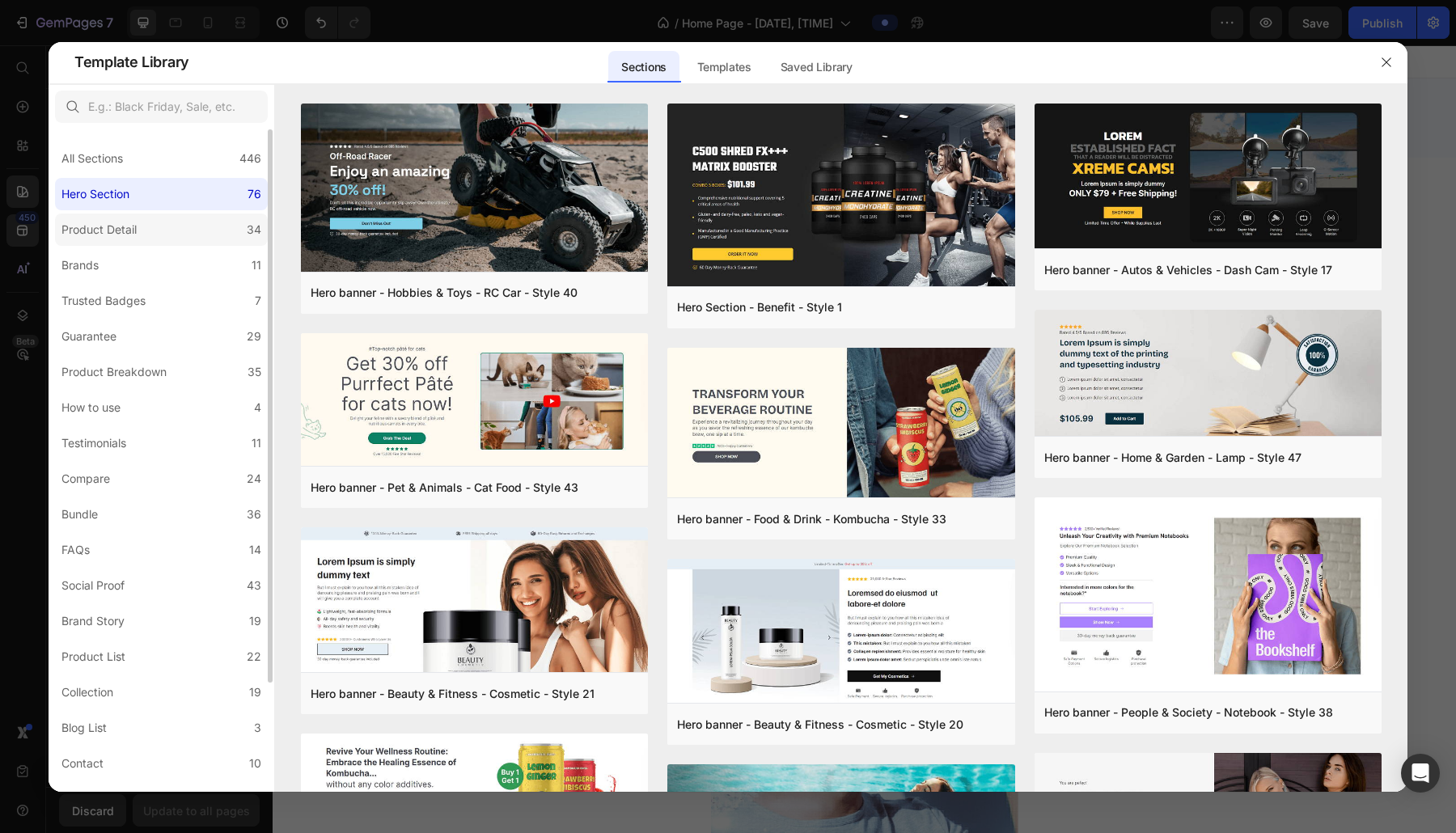 click on "Product Detail 34" 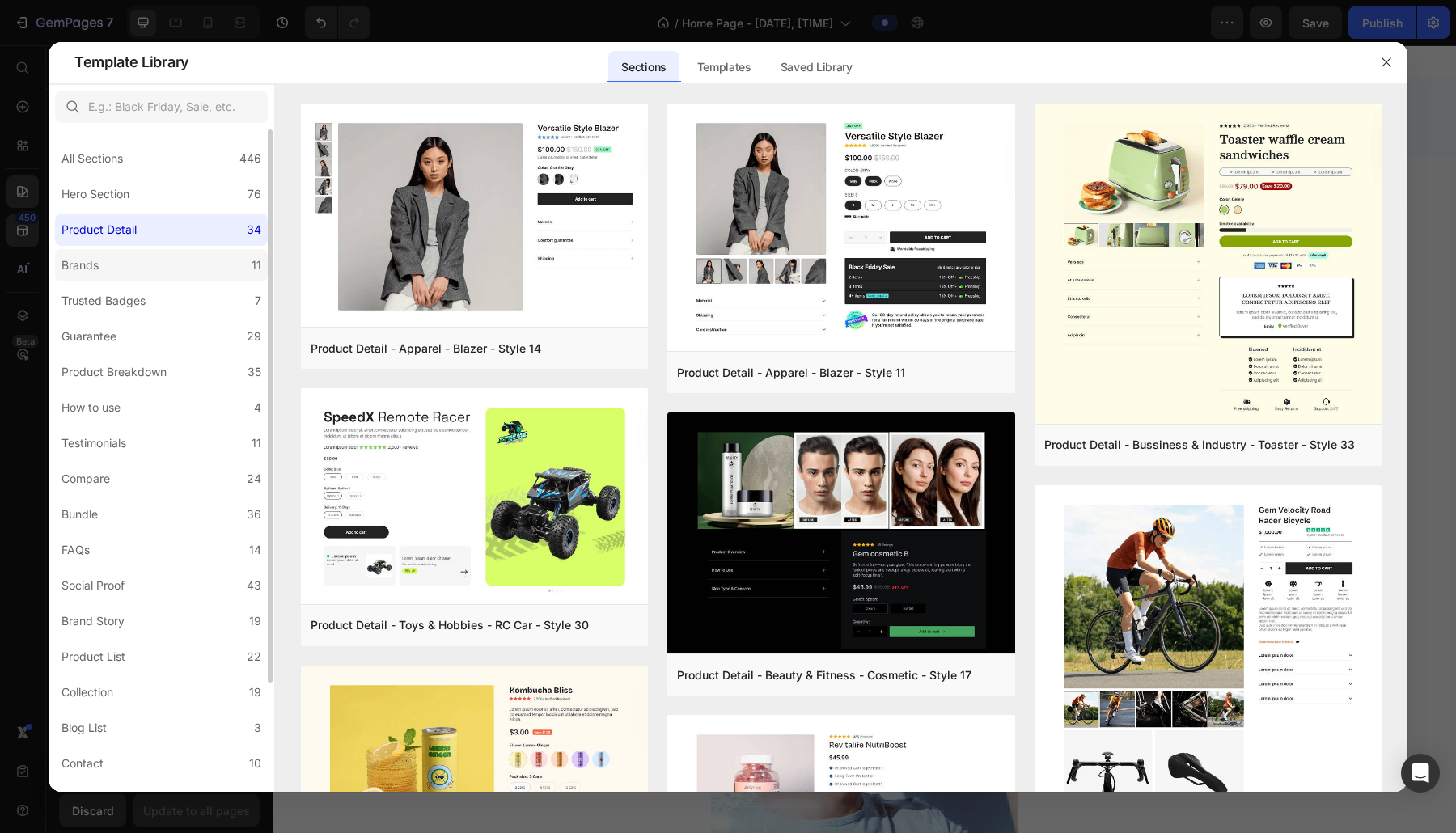 click on "Brands 11" 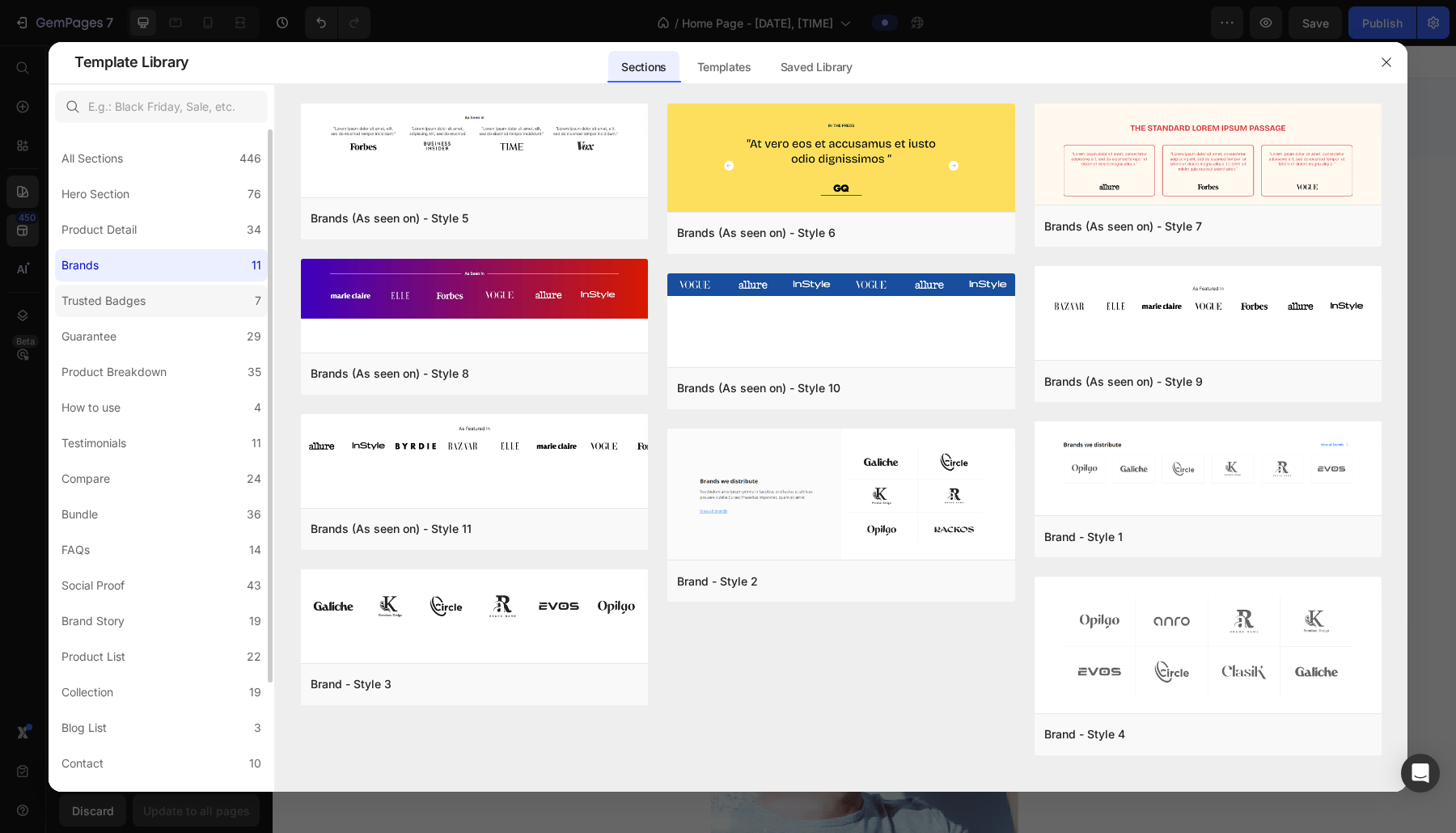 click on "Trusted Badges 7" 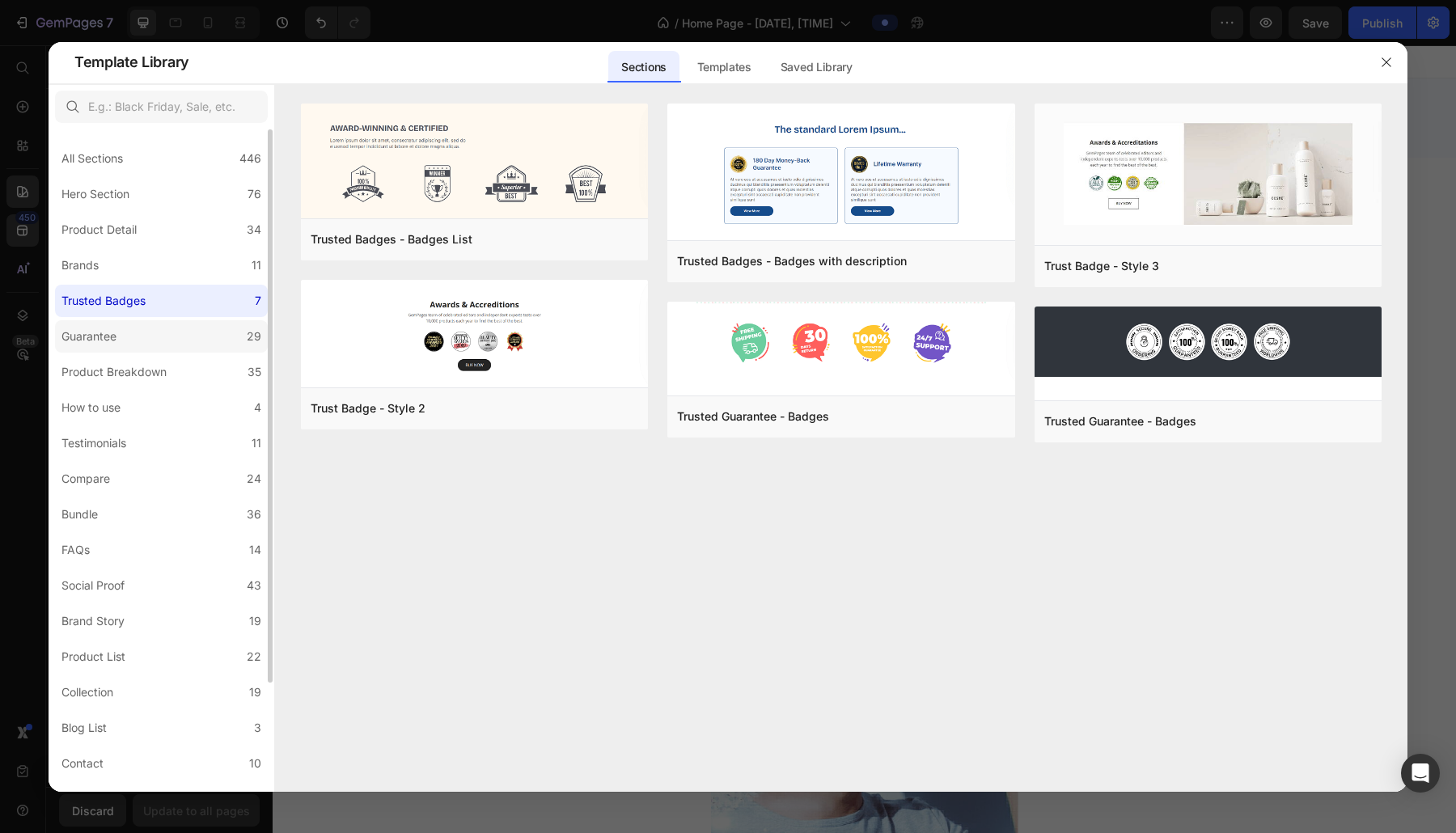 click on "Guarantee 29" 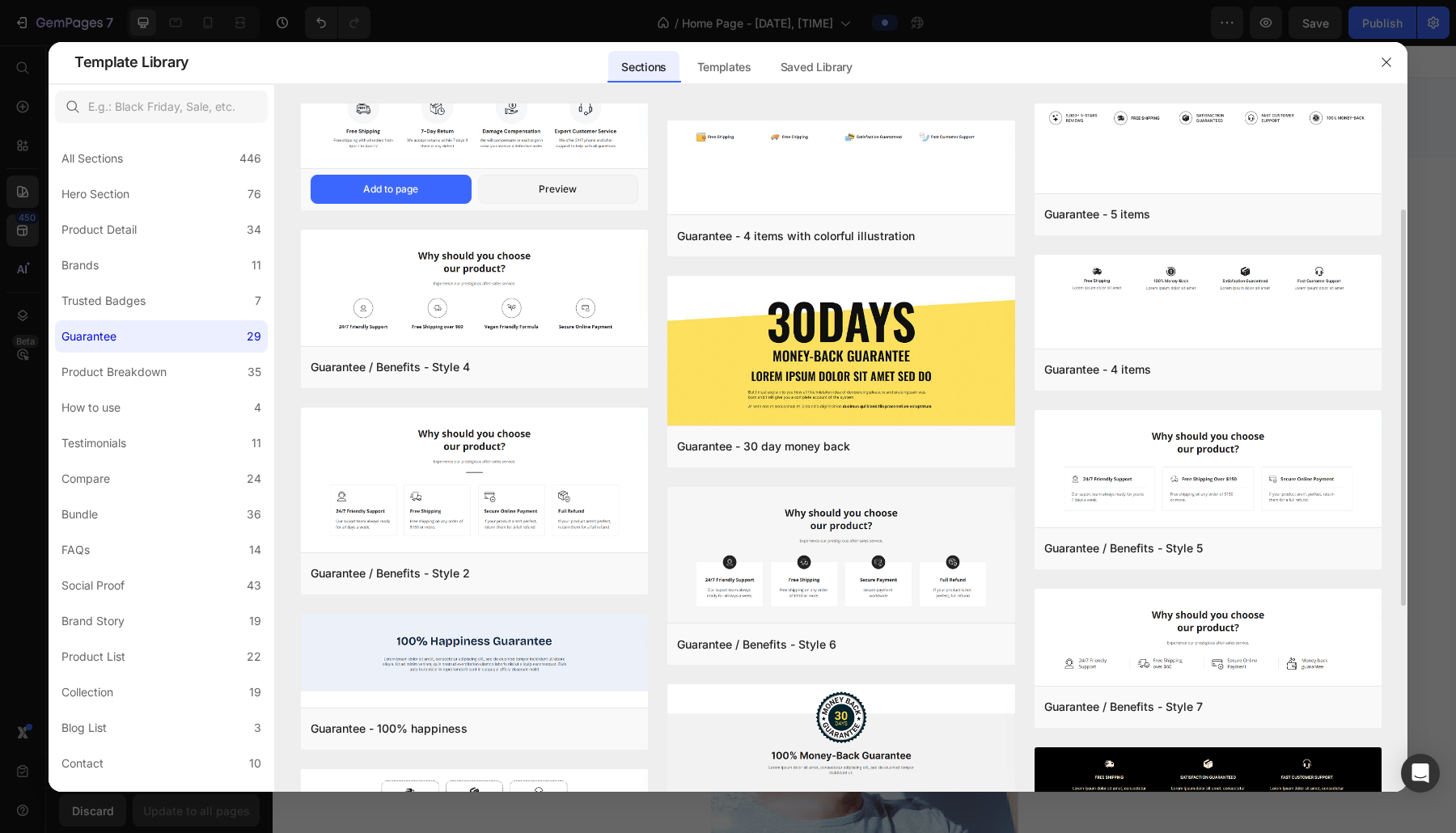 scroll, scrollTop: 188, scrollLeft: 0, axis: vertical 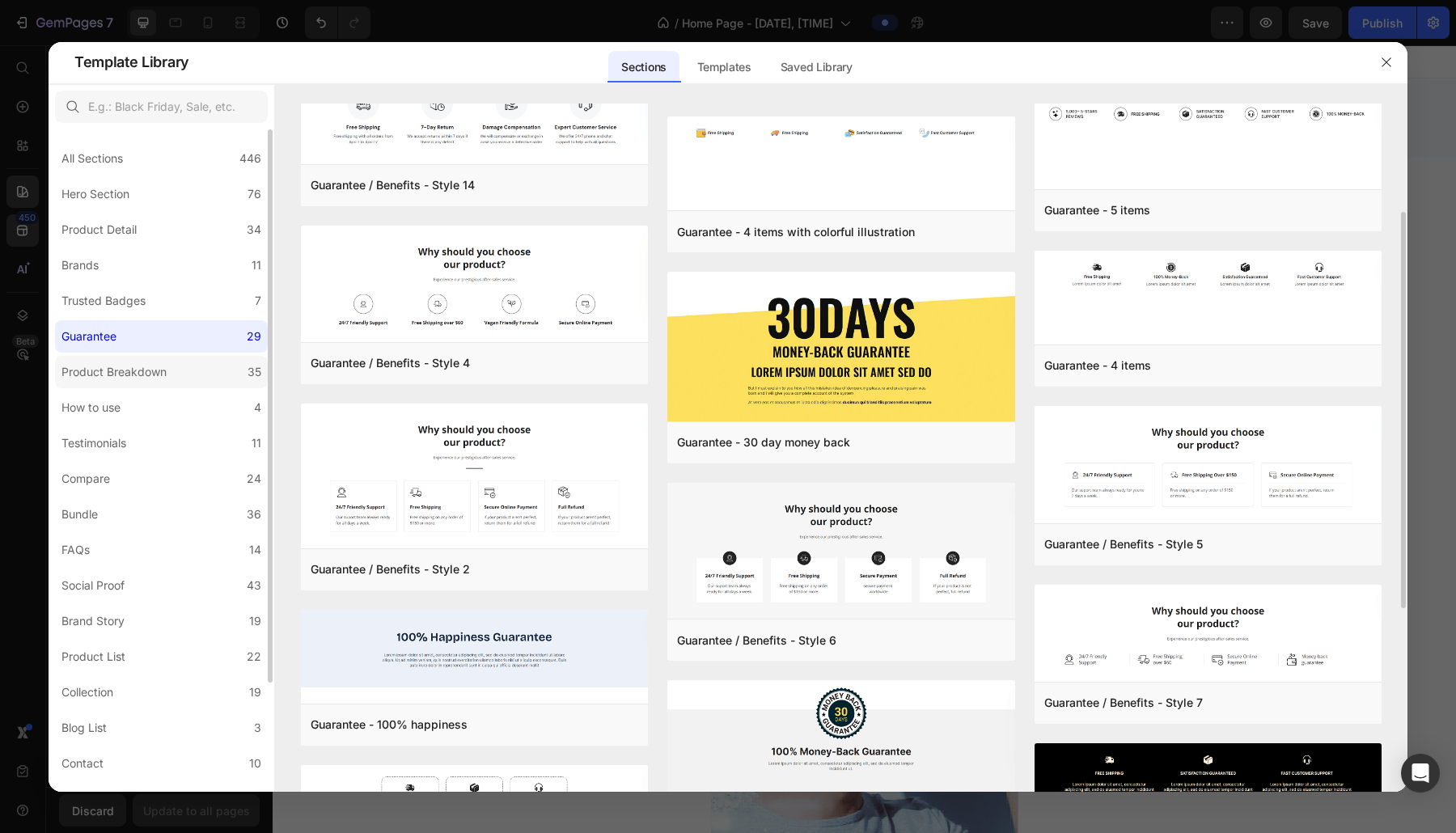click on "Product Breakdown" at bounding box center (114, 372) 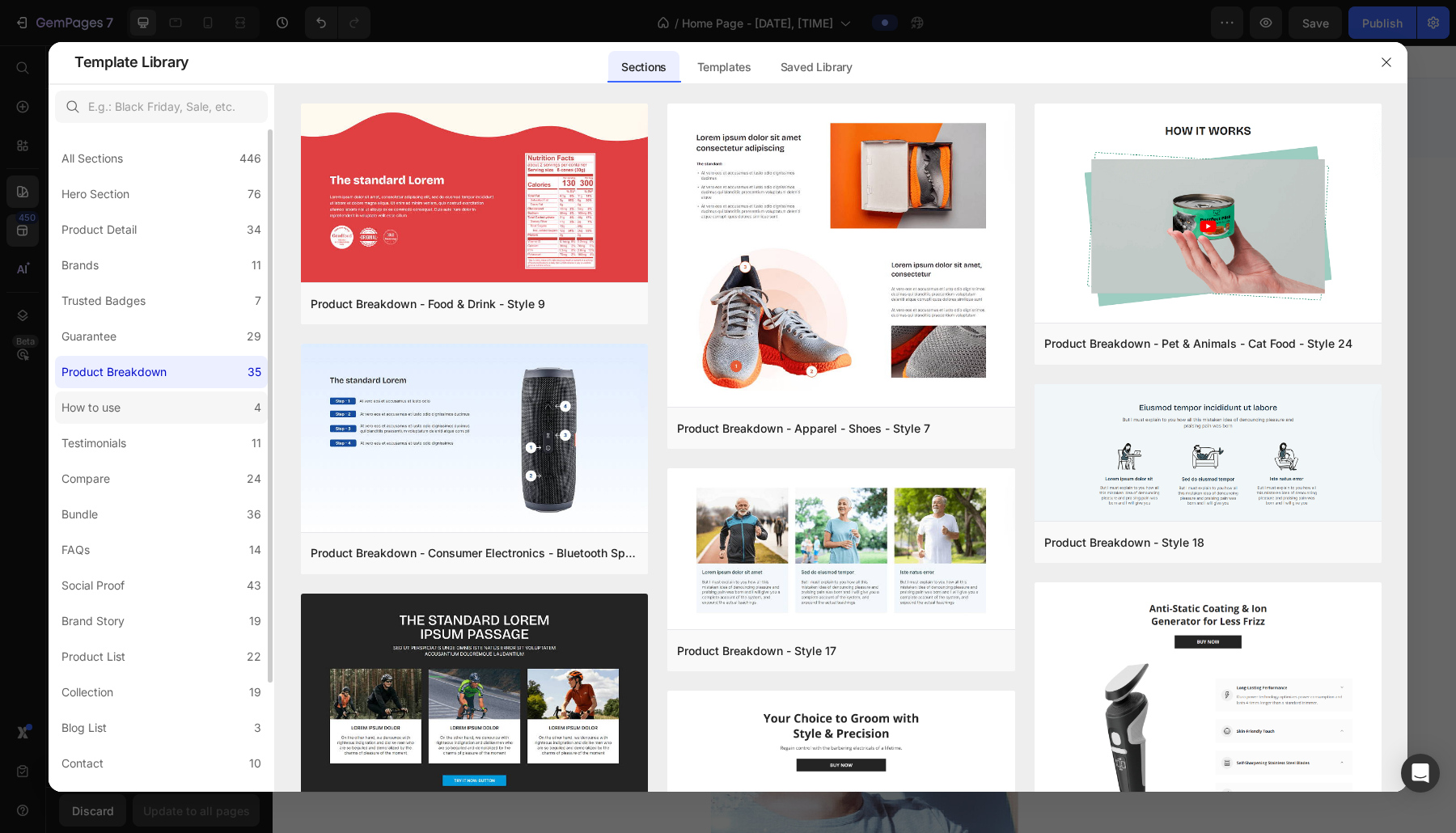 click on "How to use 4" 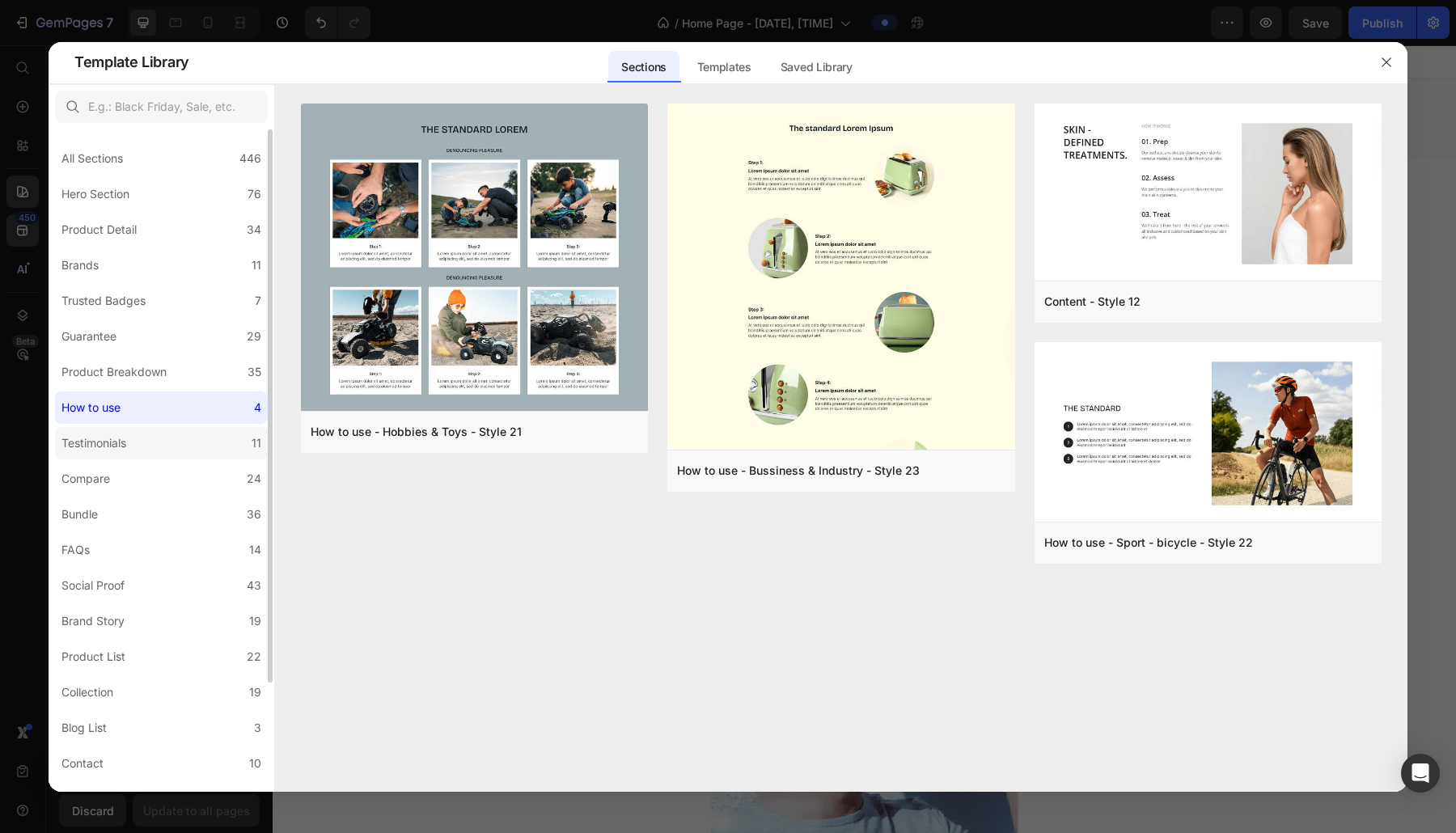 click on "Testimonials 11" 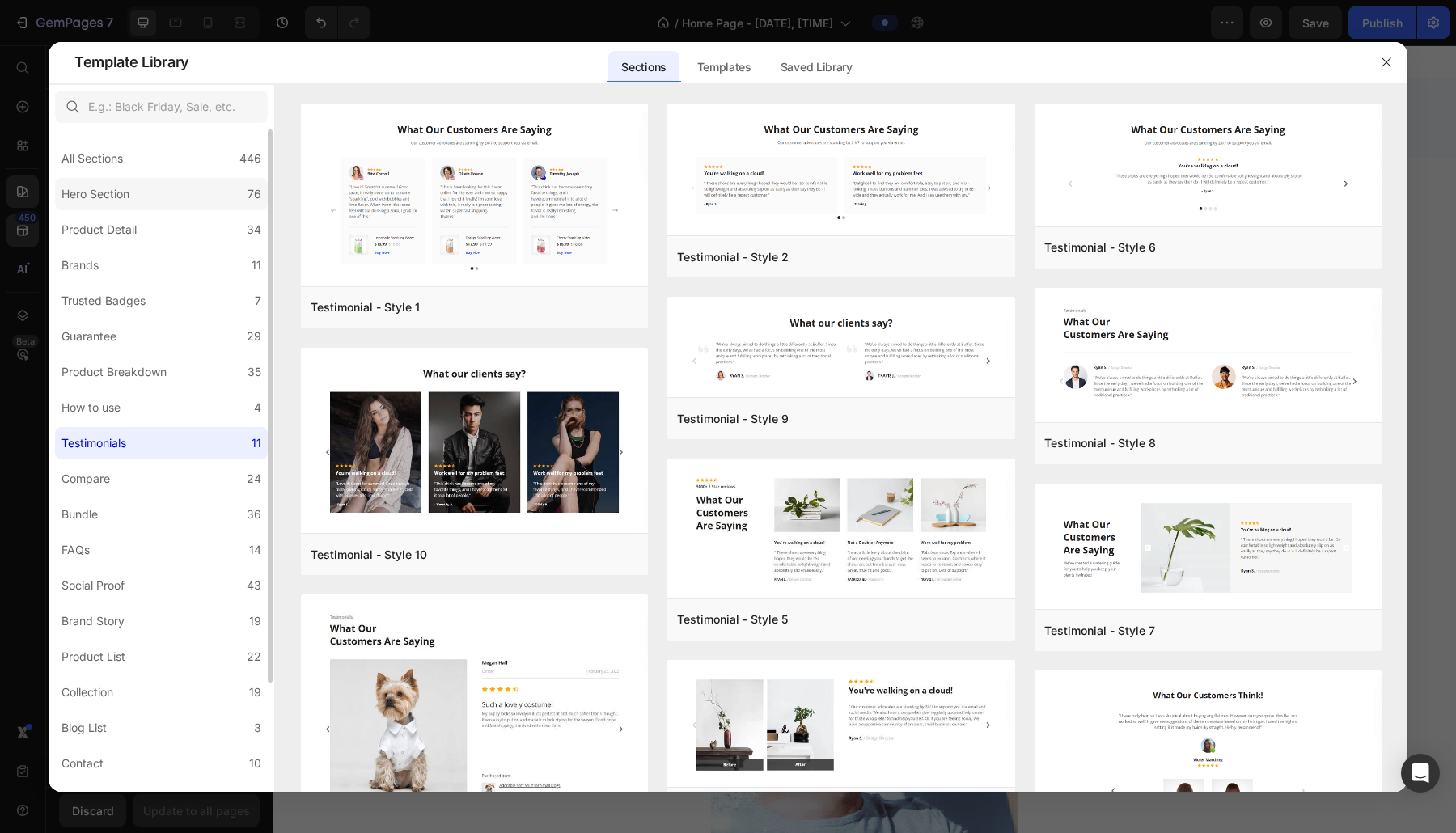 click on "Hero Section 76" 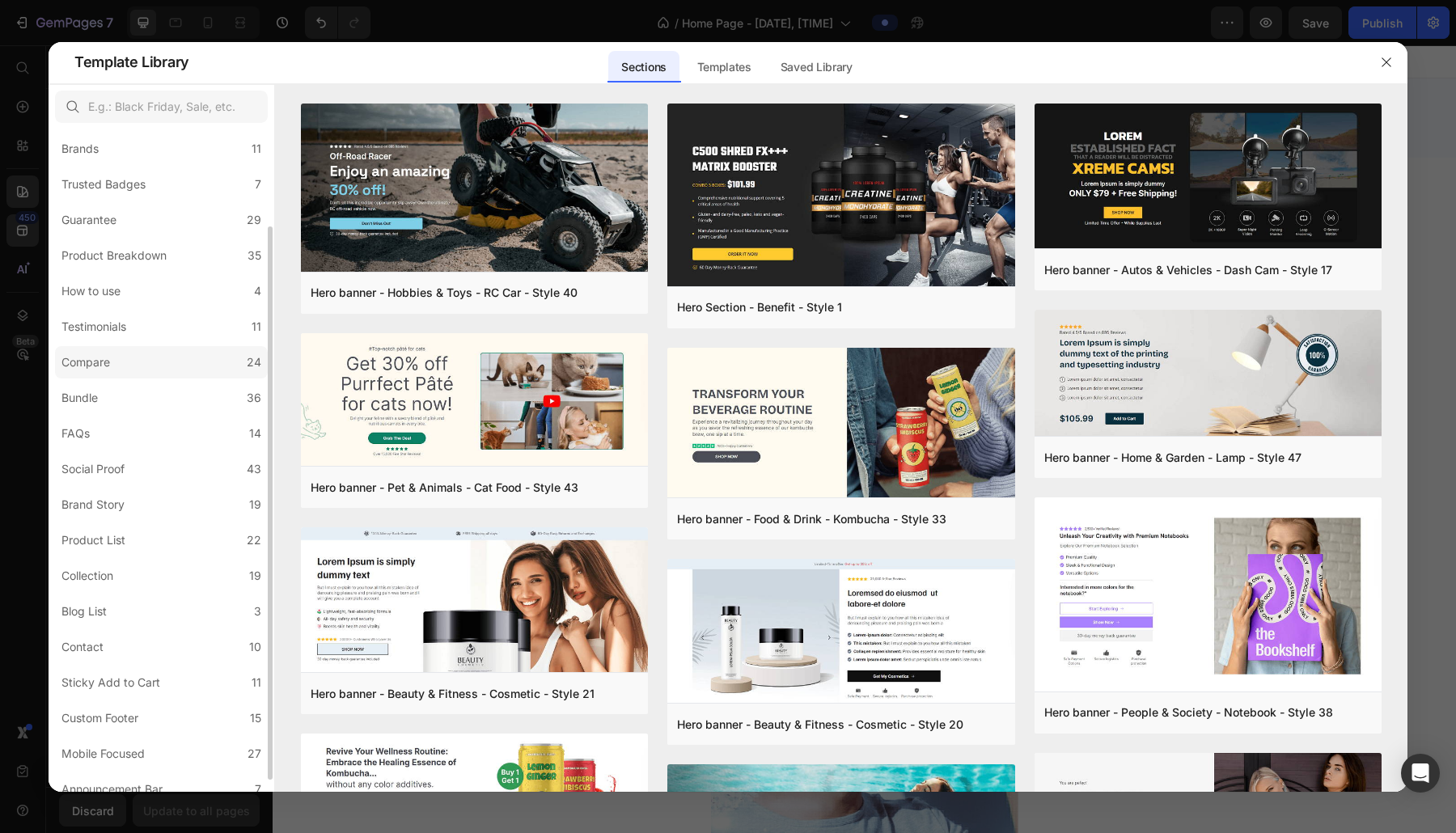 scroll, scrollTop: 130, scrollLeft: 0, axis: vertical 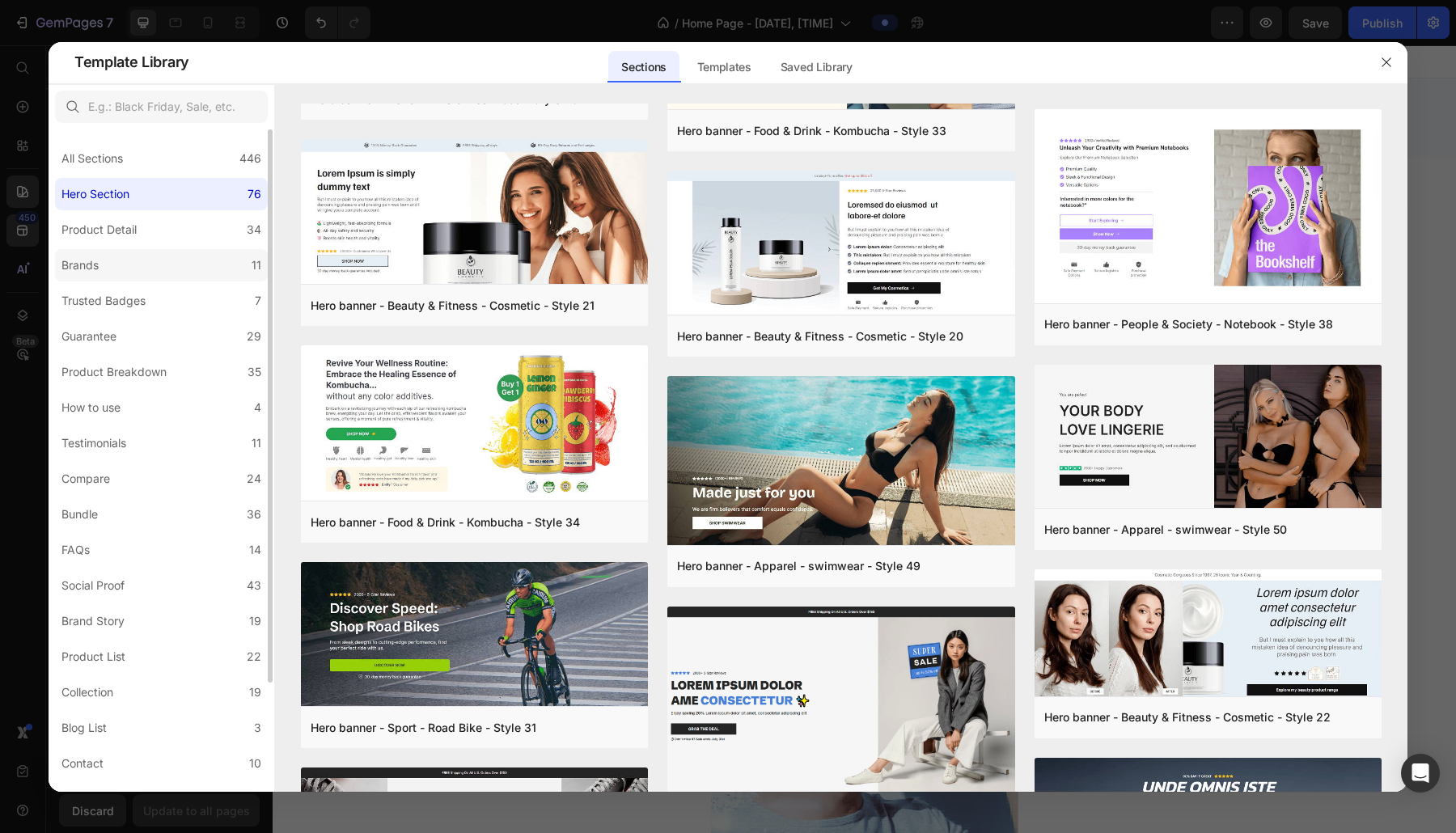 click on "Brands 11" 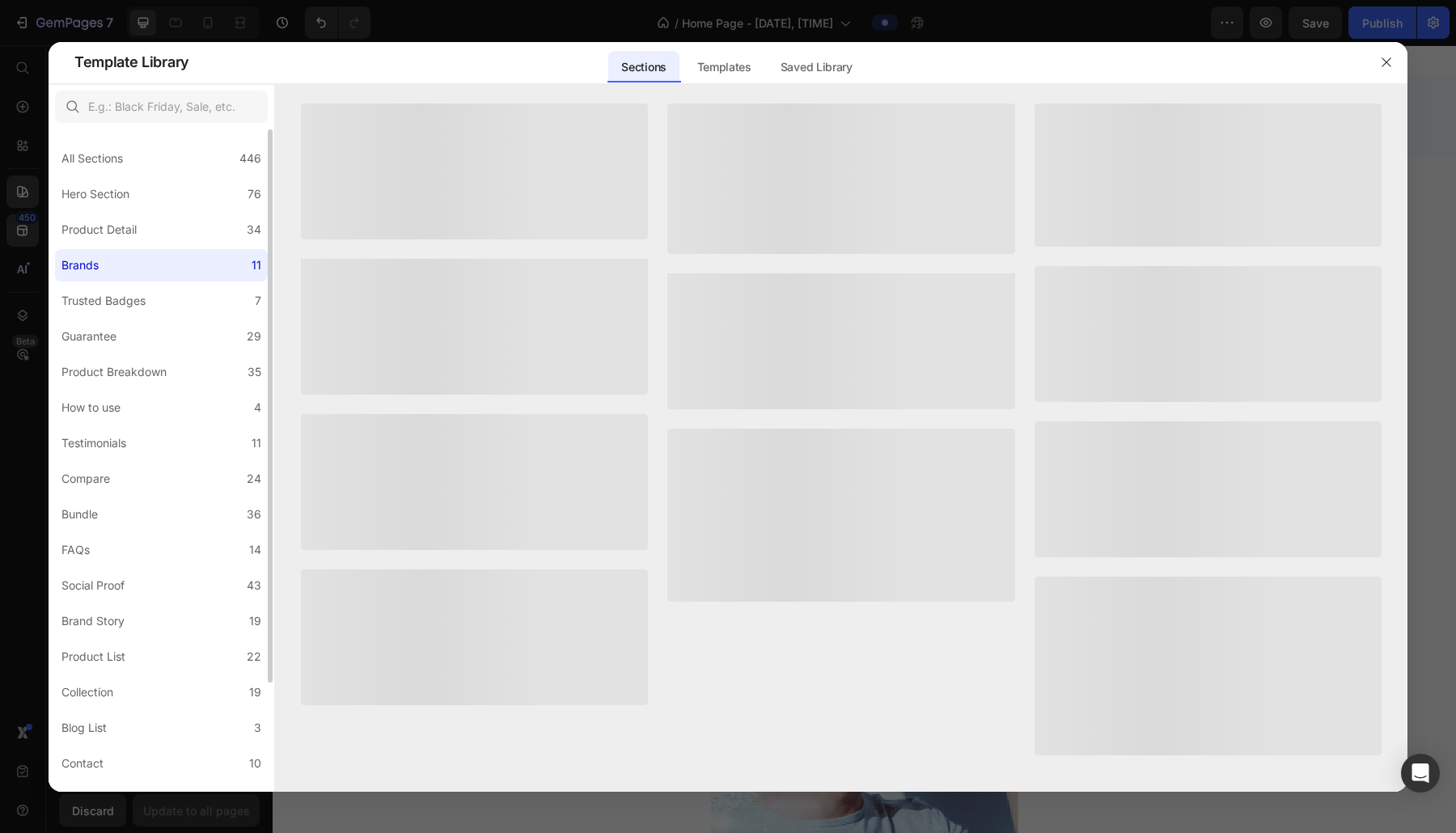 scroll, scrollTop: 0, scrollLeft: 0, axis: both 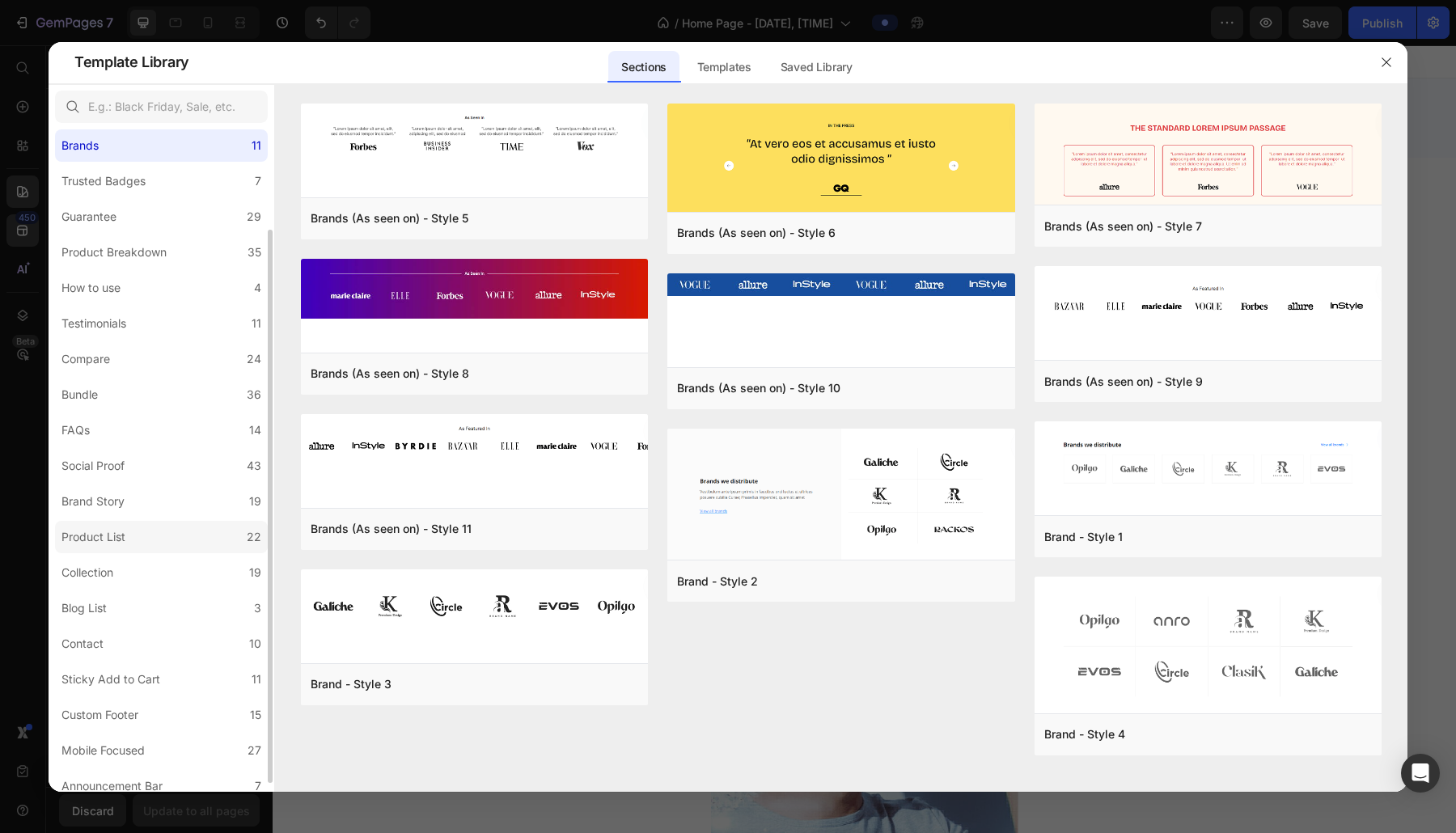 click on "Product List 22" 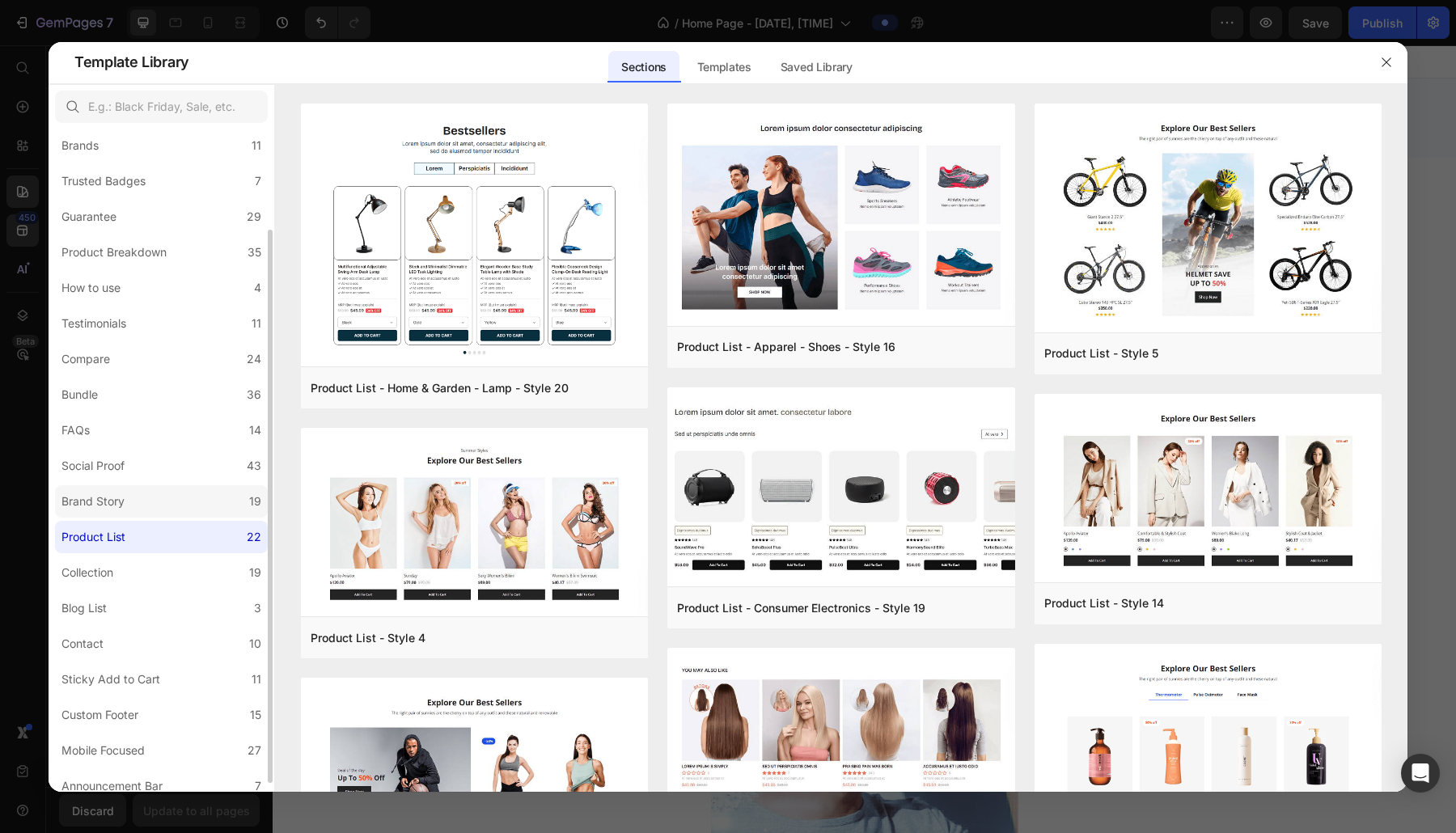 click on "Brand Story 19" 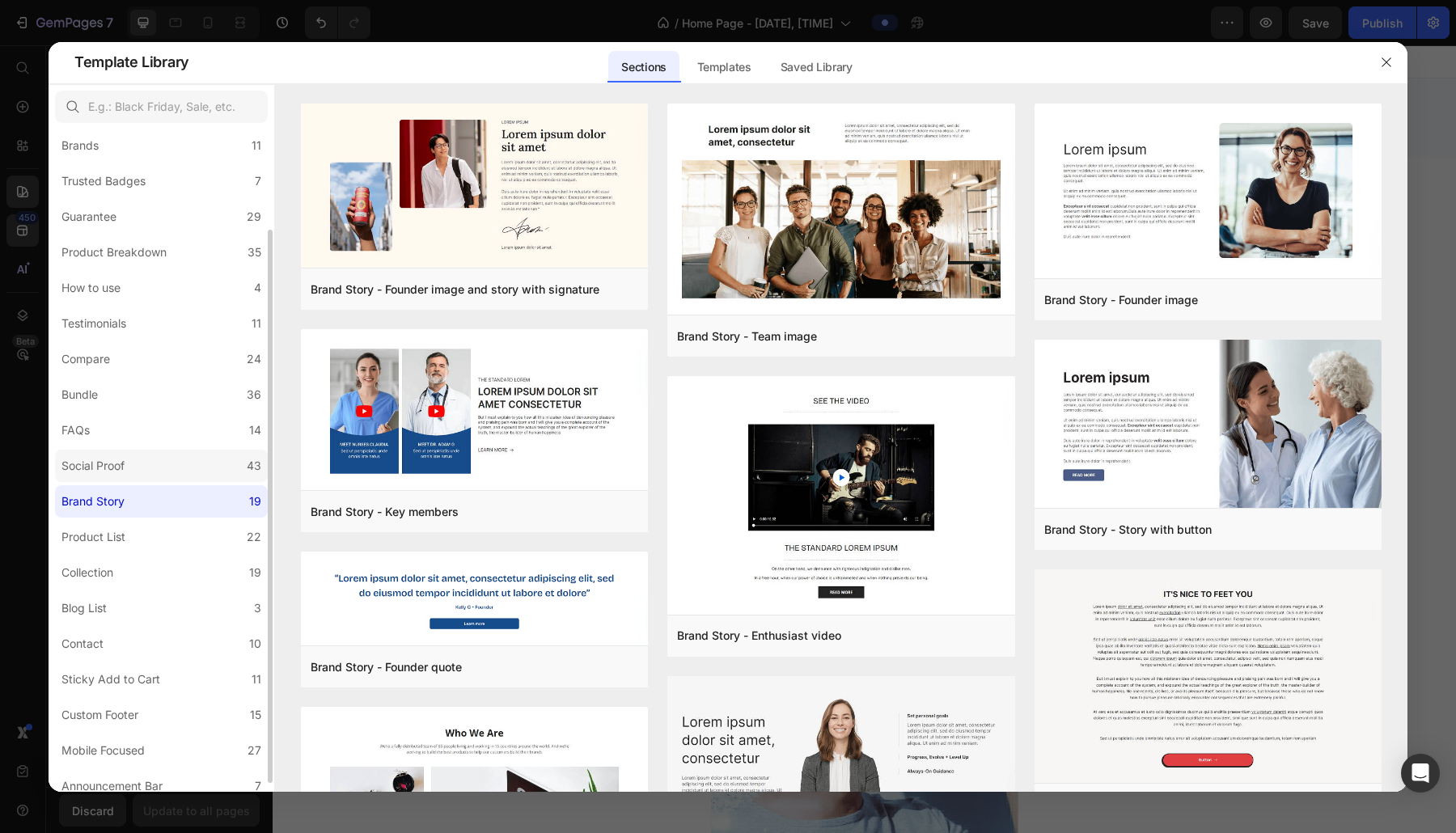 click on "Social Proof 43" 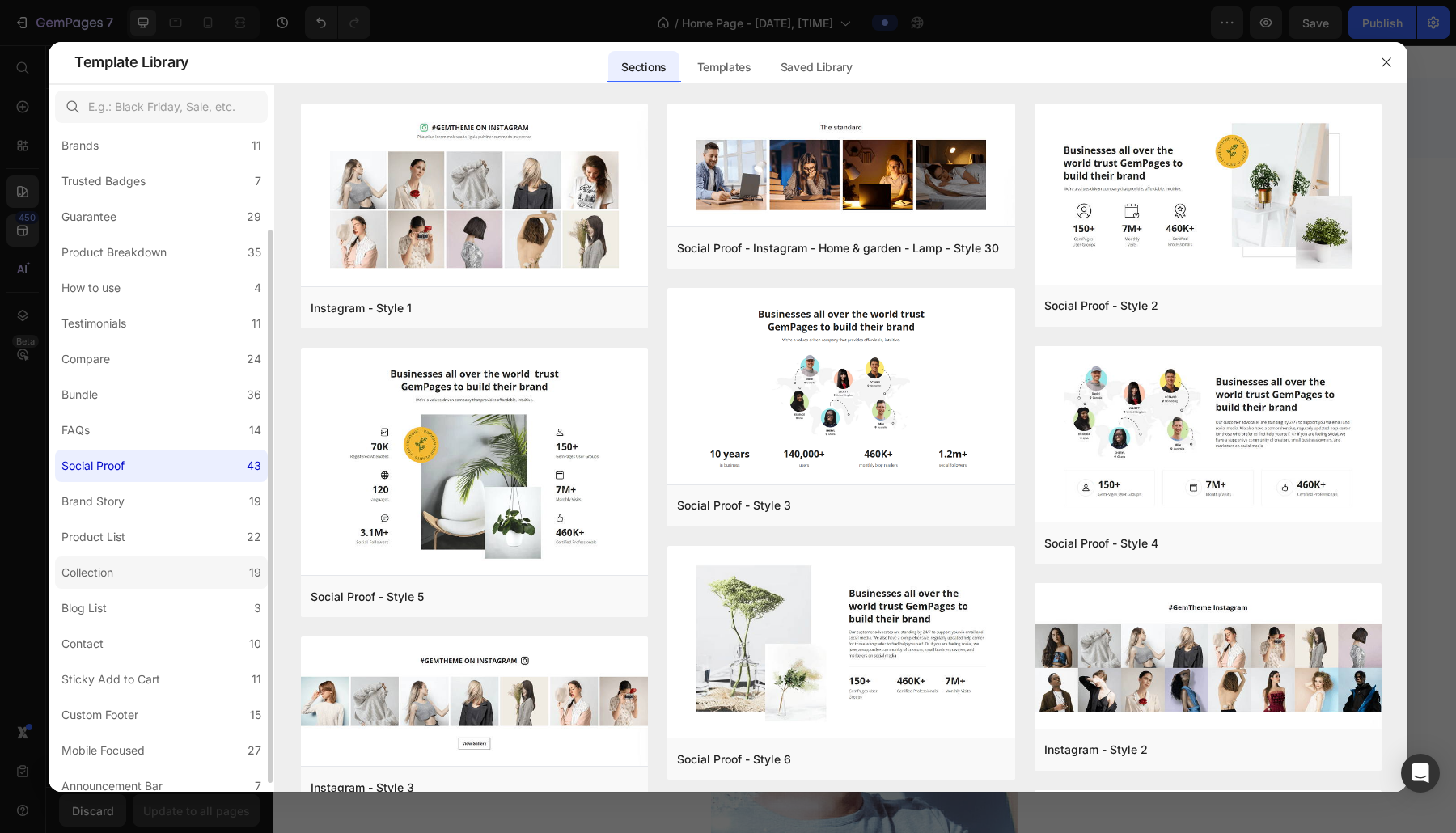scroll, scrollTop: 130, scrollLeft: 0, axis: vertical 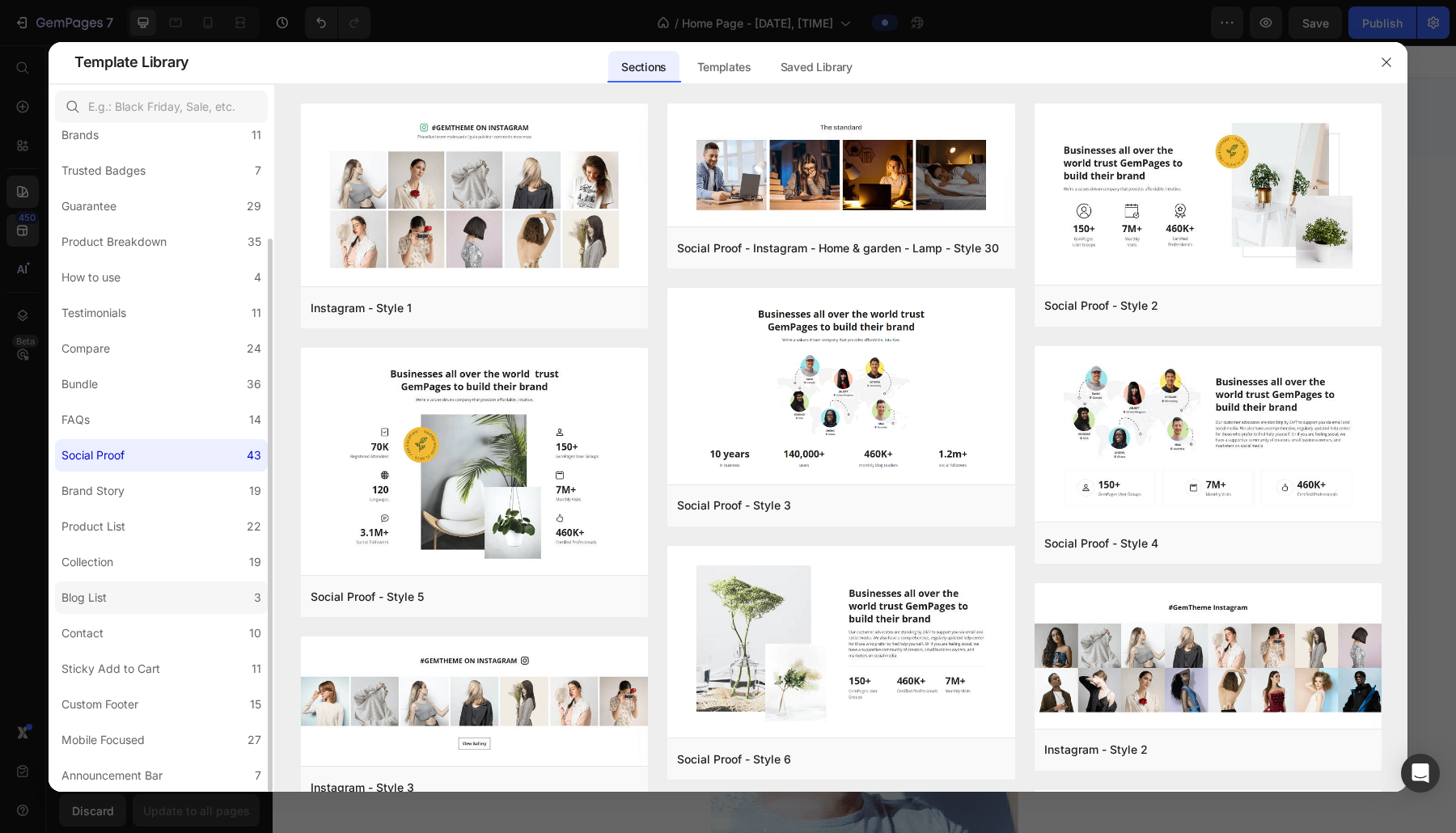 click on "Blog List 3" 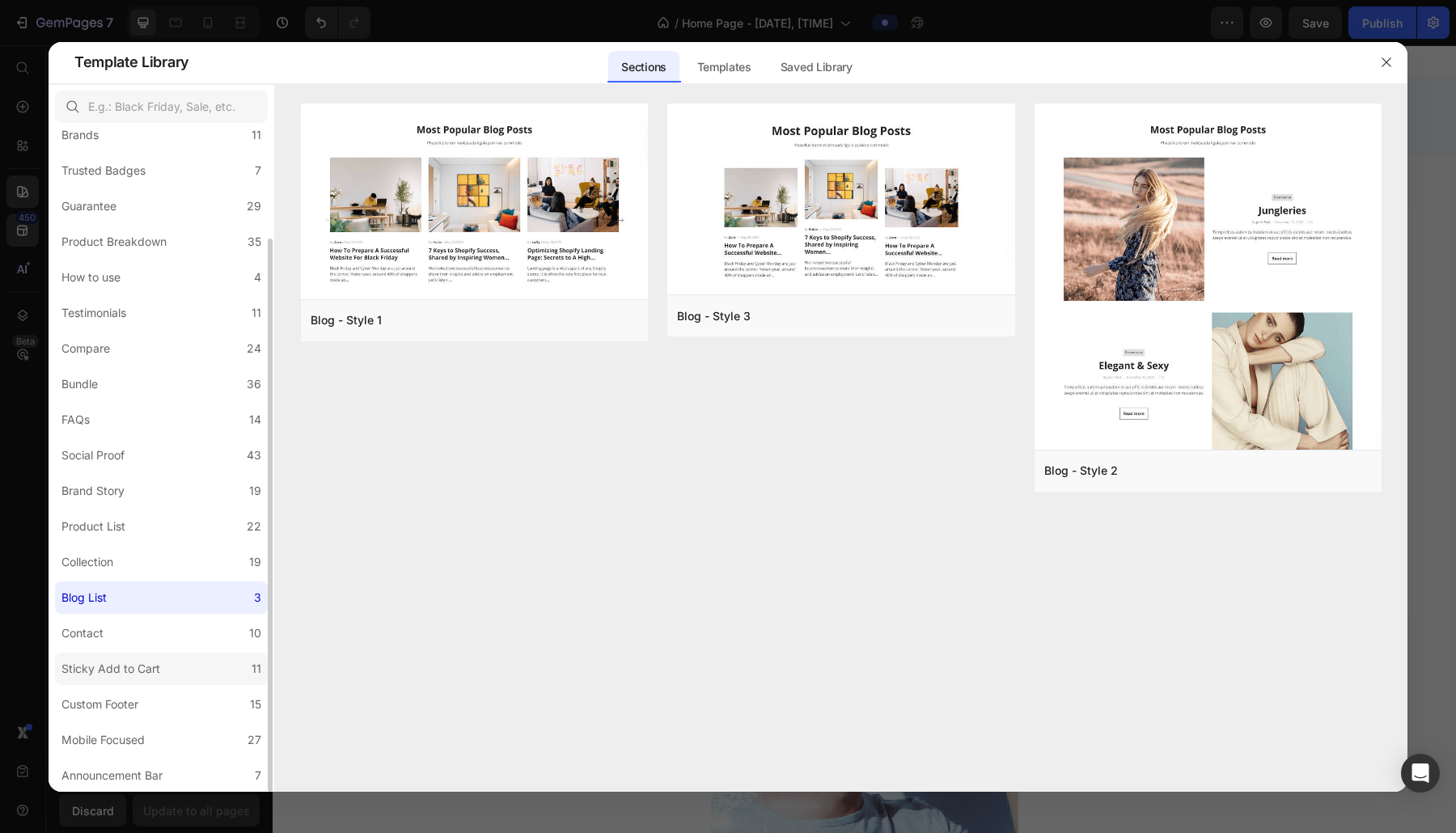 click on "Sticky Add to Cart 11" 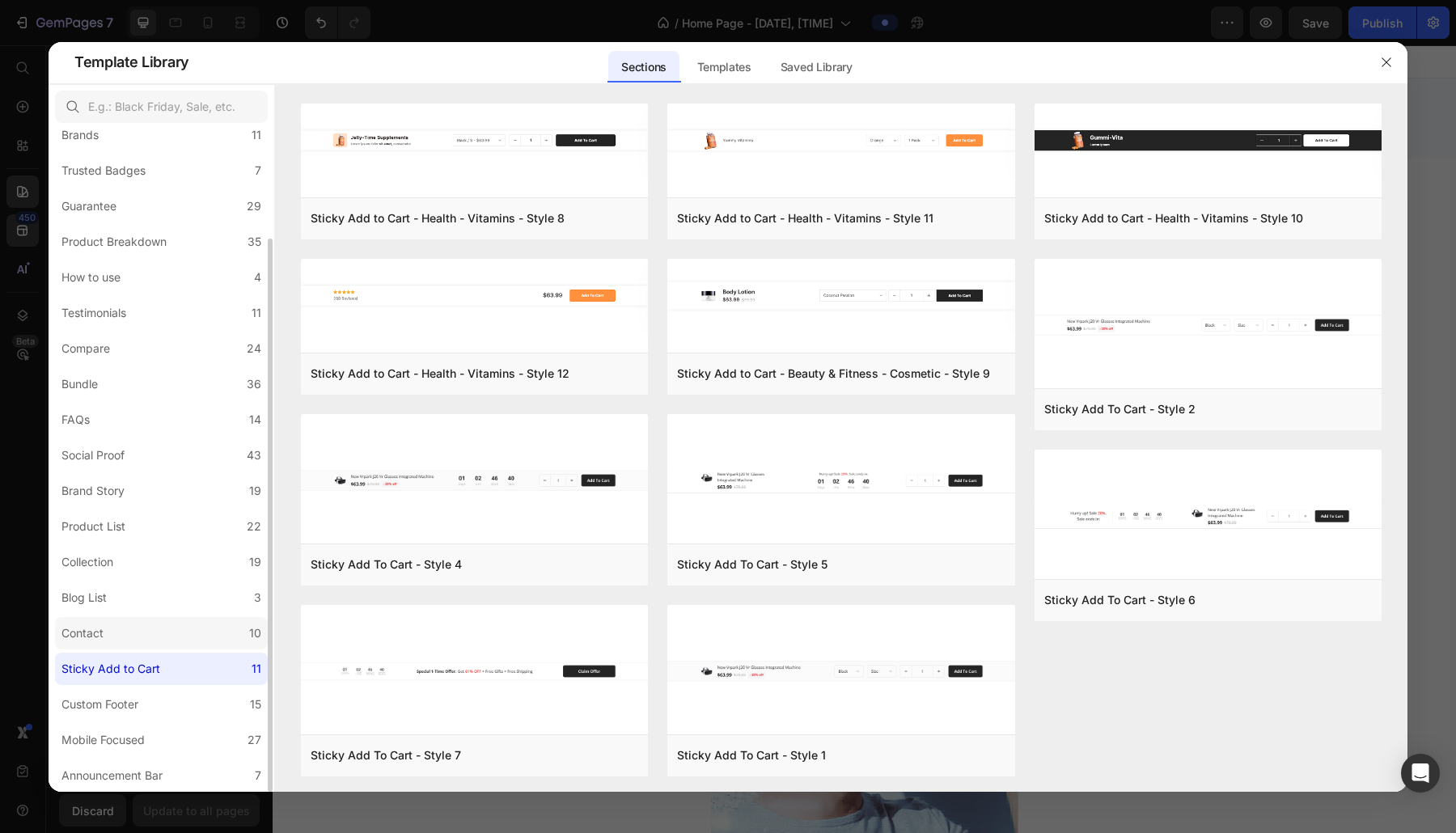 click on "Contact 10" 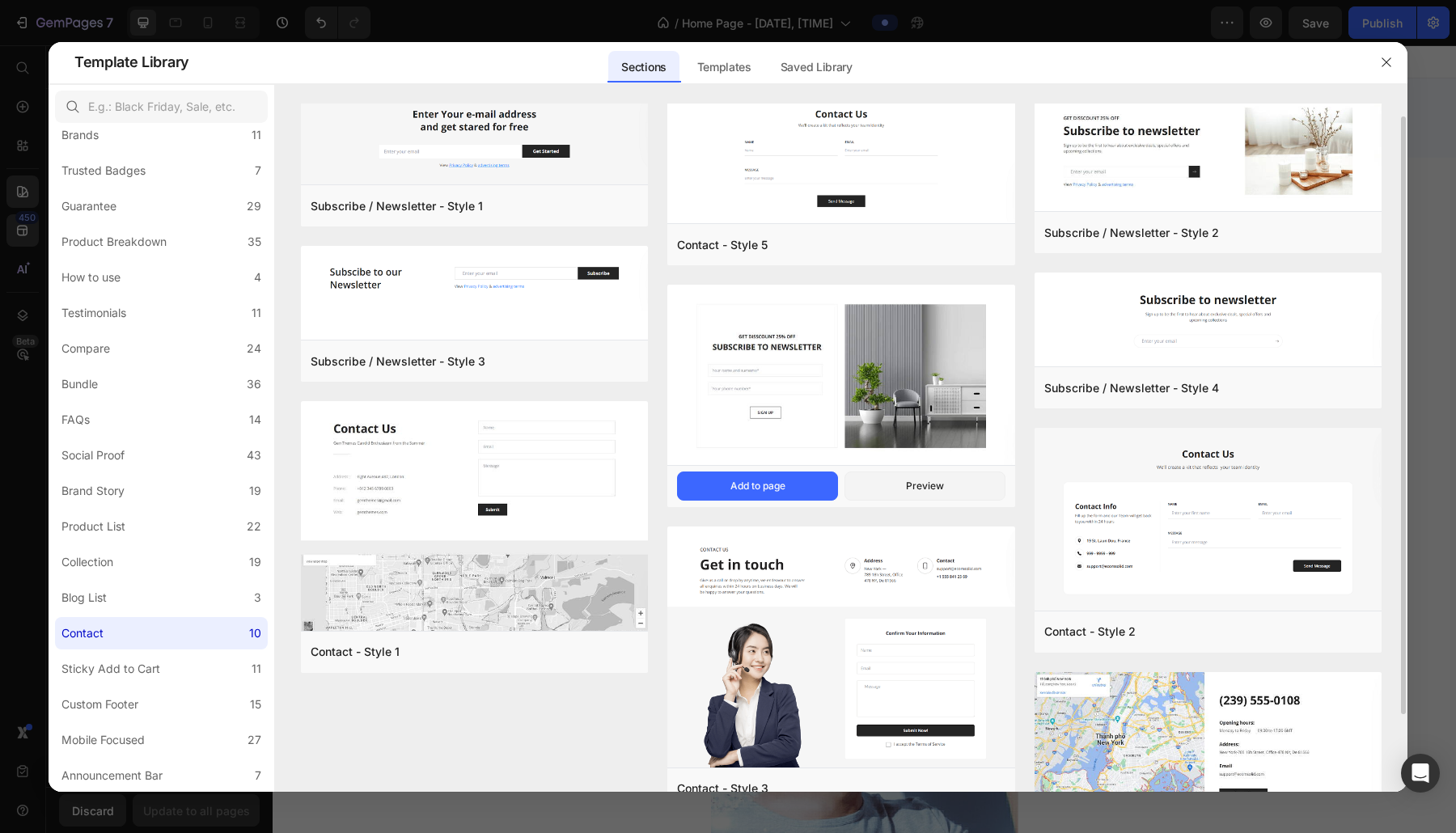 scroll, scrollTop: 0, scrollLeft: 0, axis: both 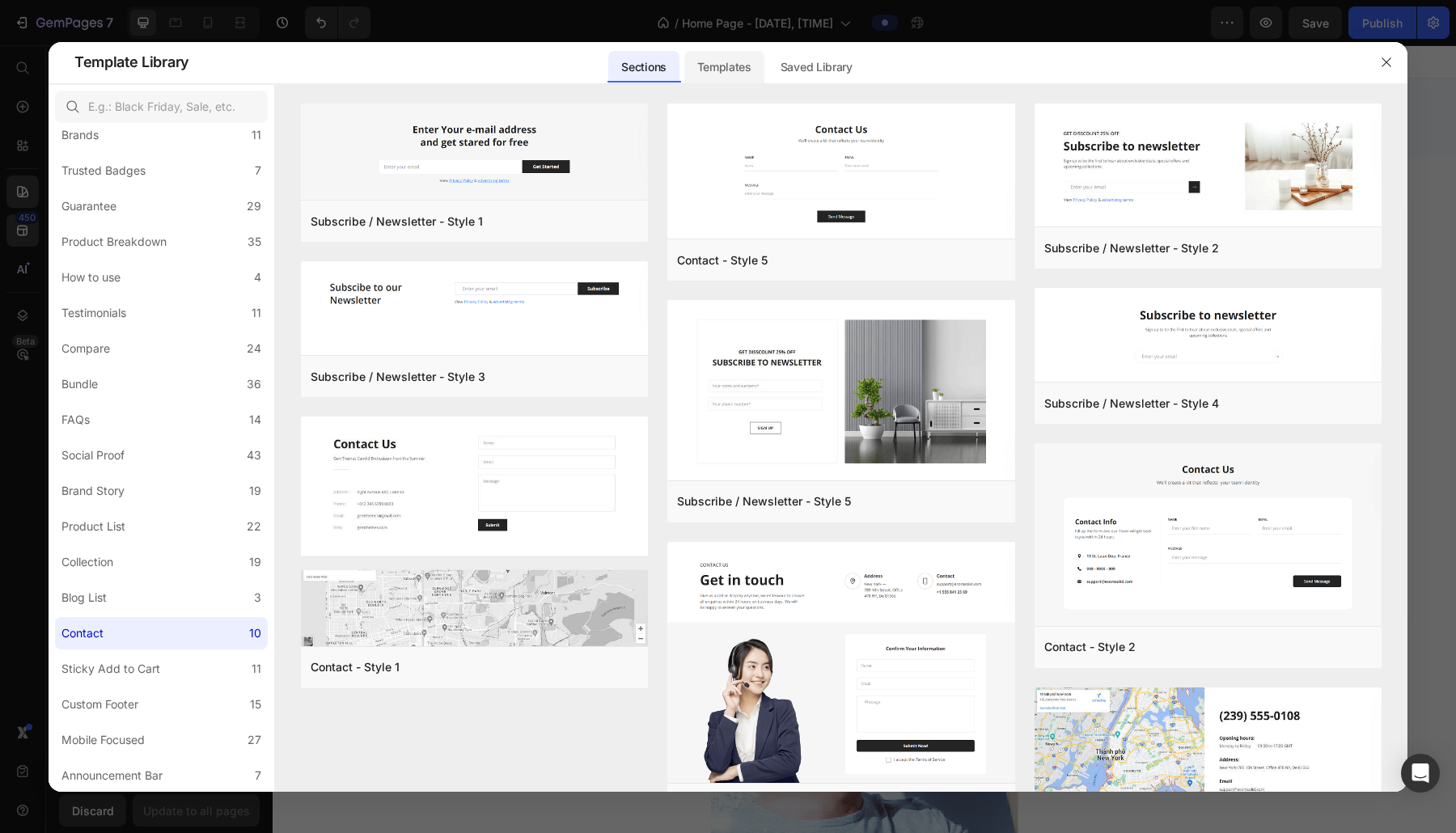 click on "Templates" 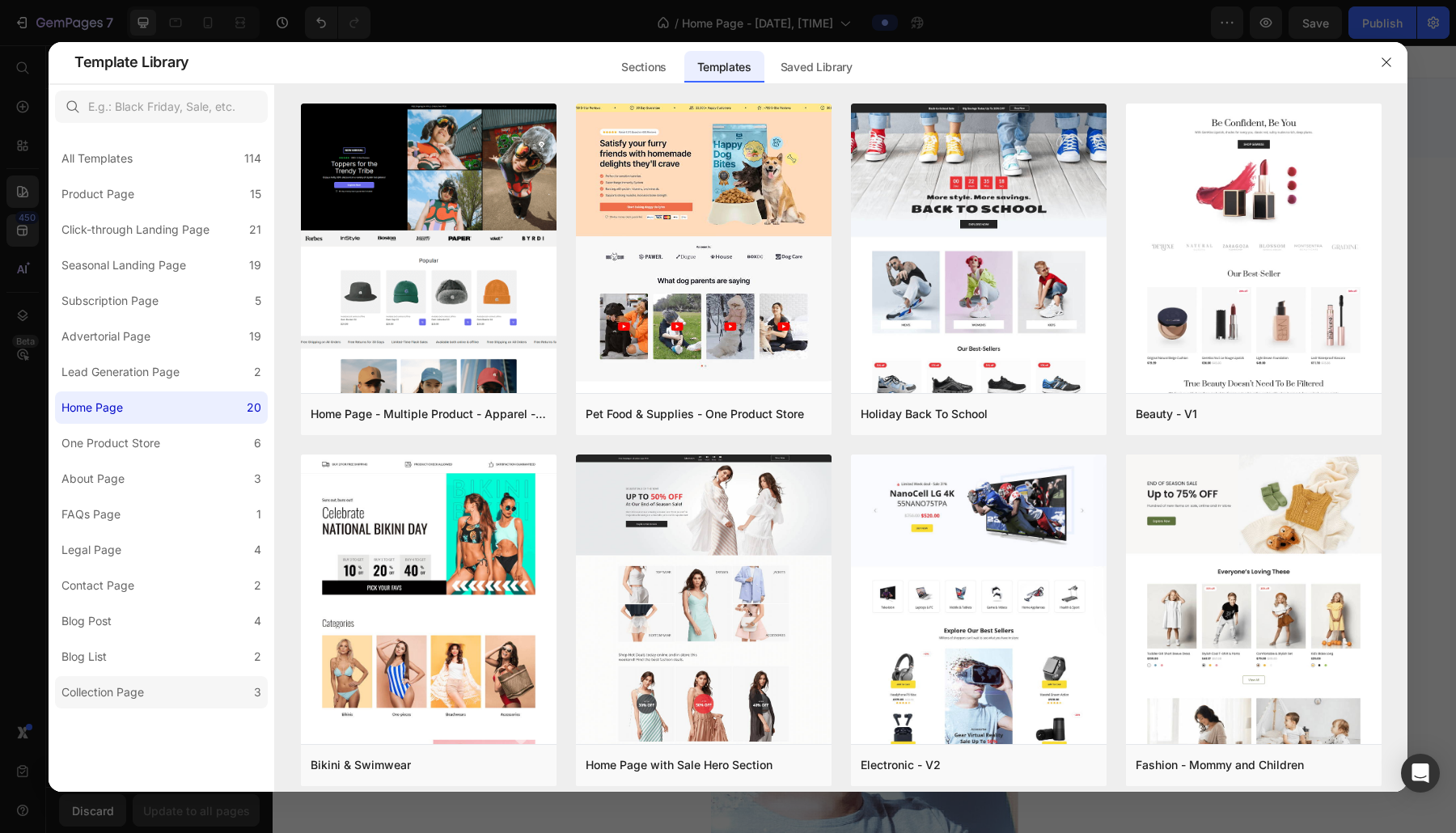 click on "Collection Page 3" 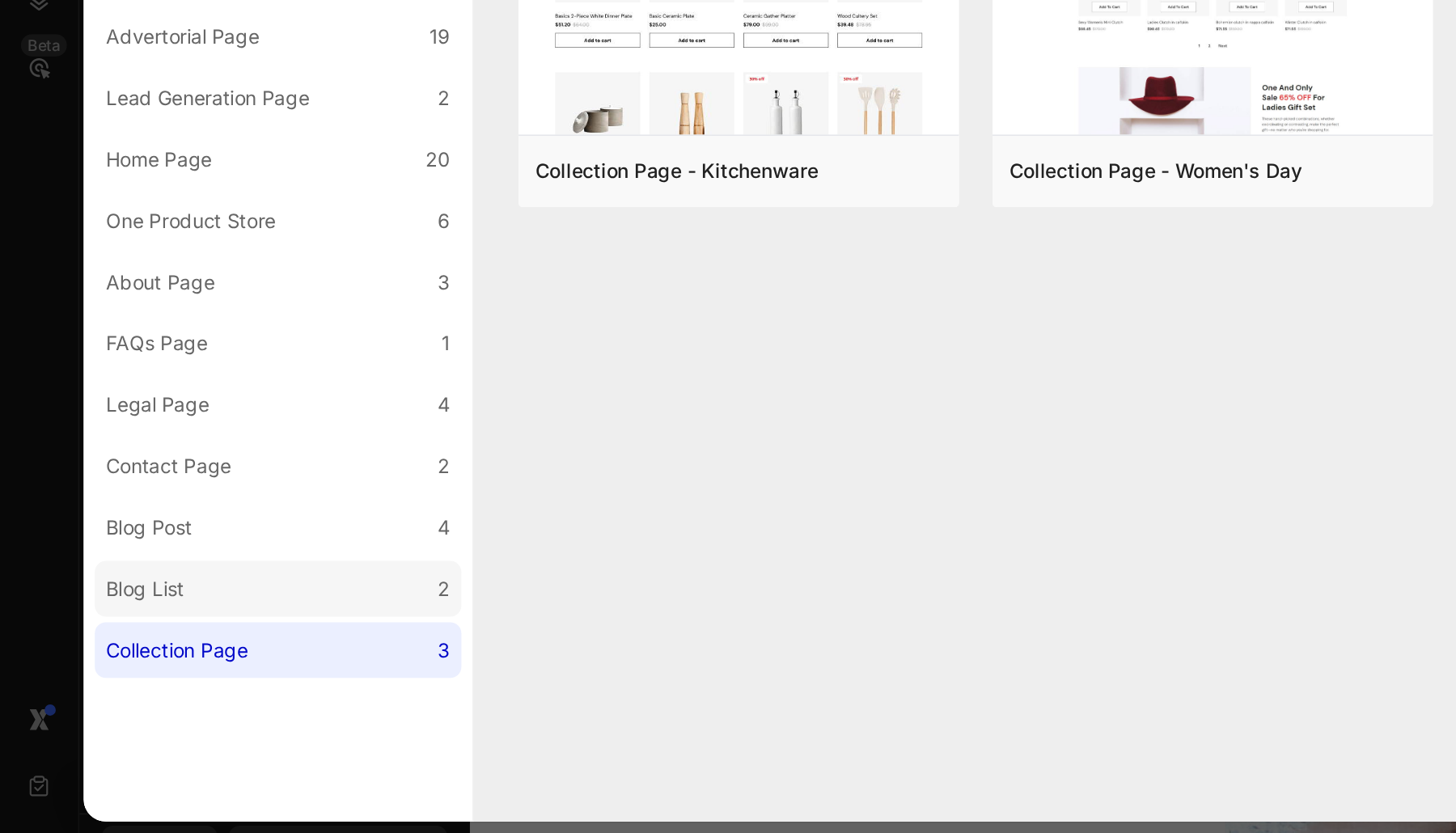 click on "Blog List 2" 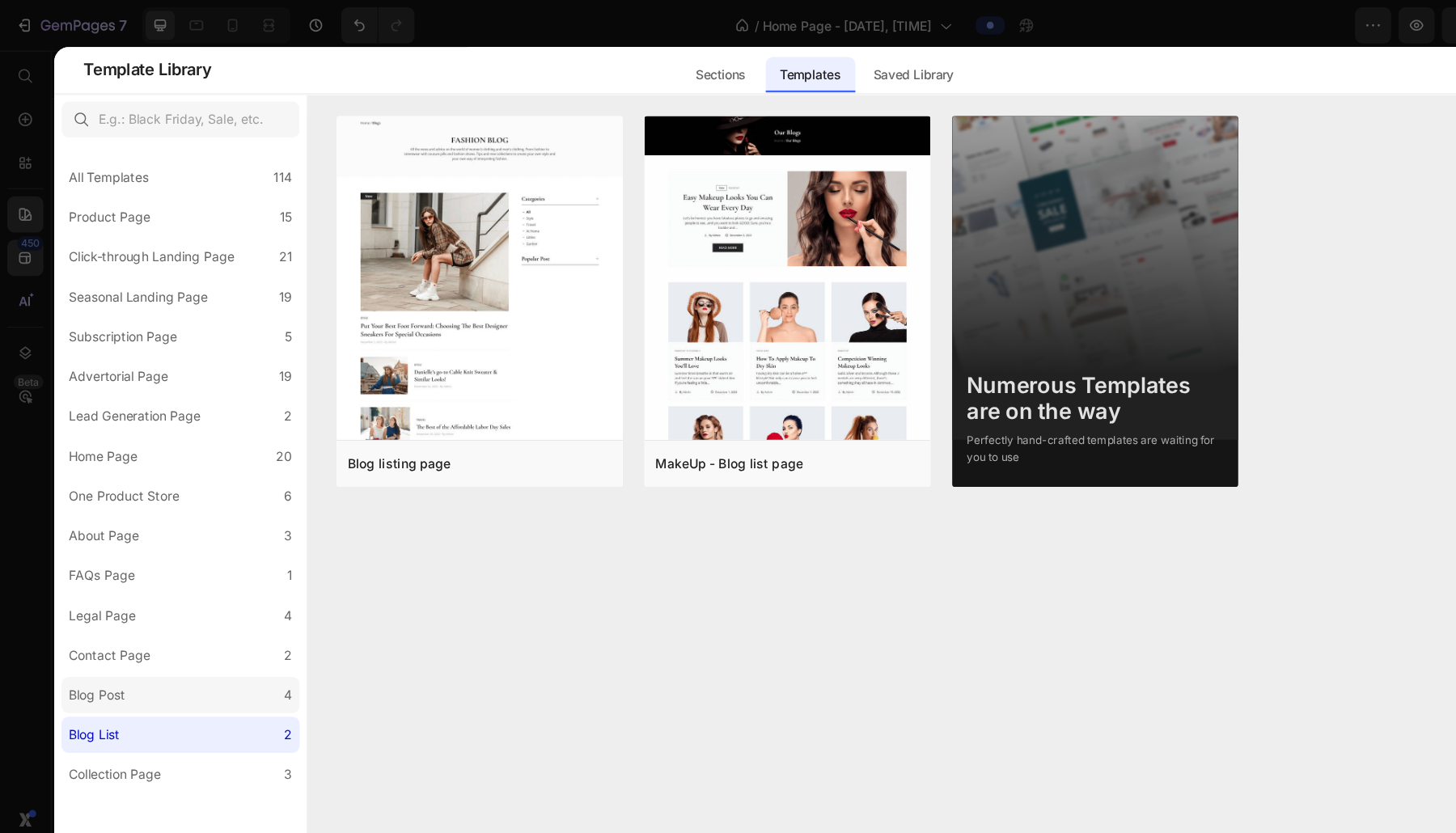 click on "Blog Post 4" 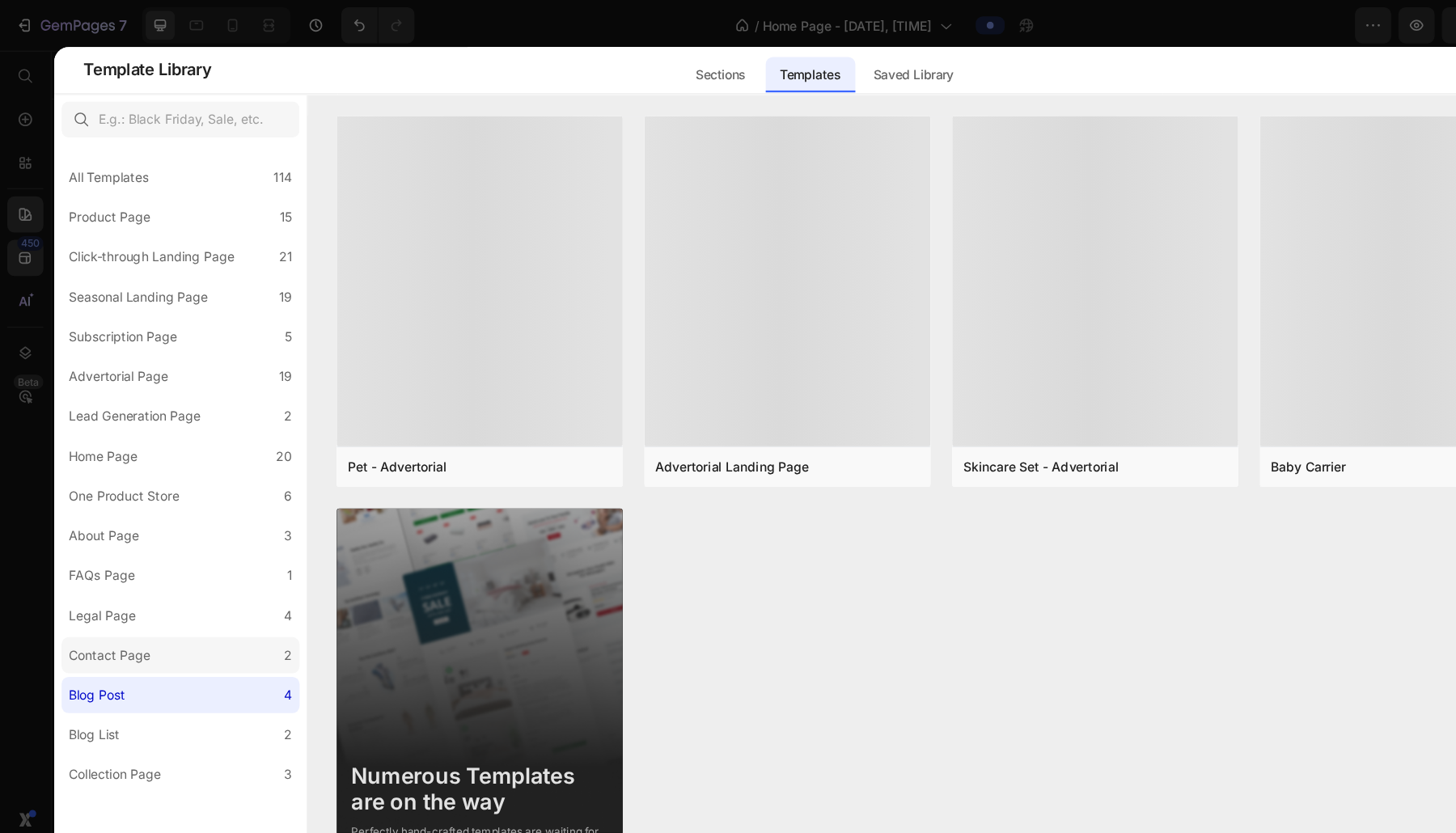 click on "Contact Page 2" 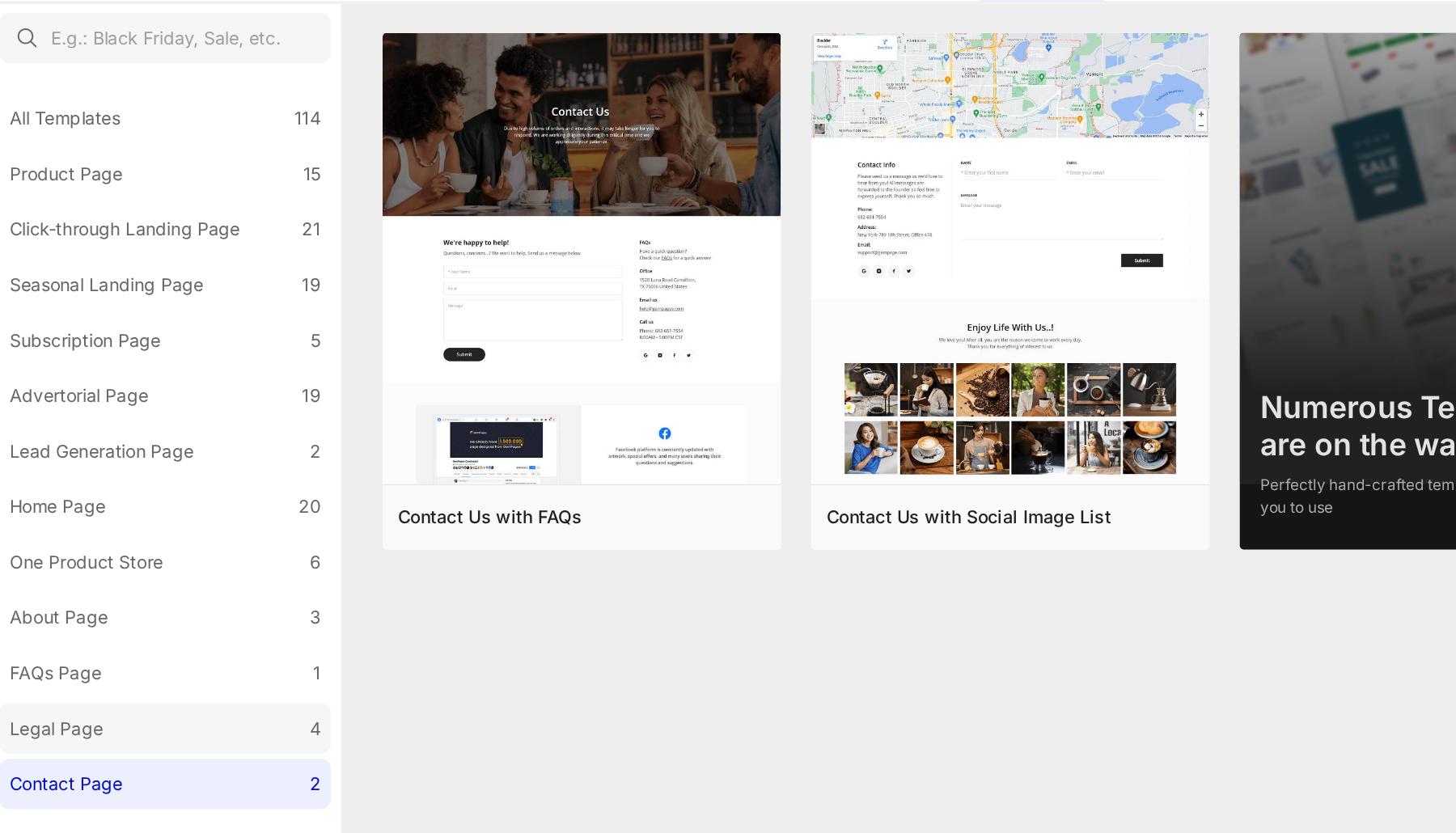 click on "Legal Page 4" 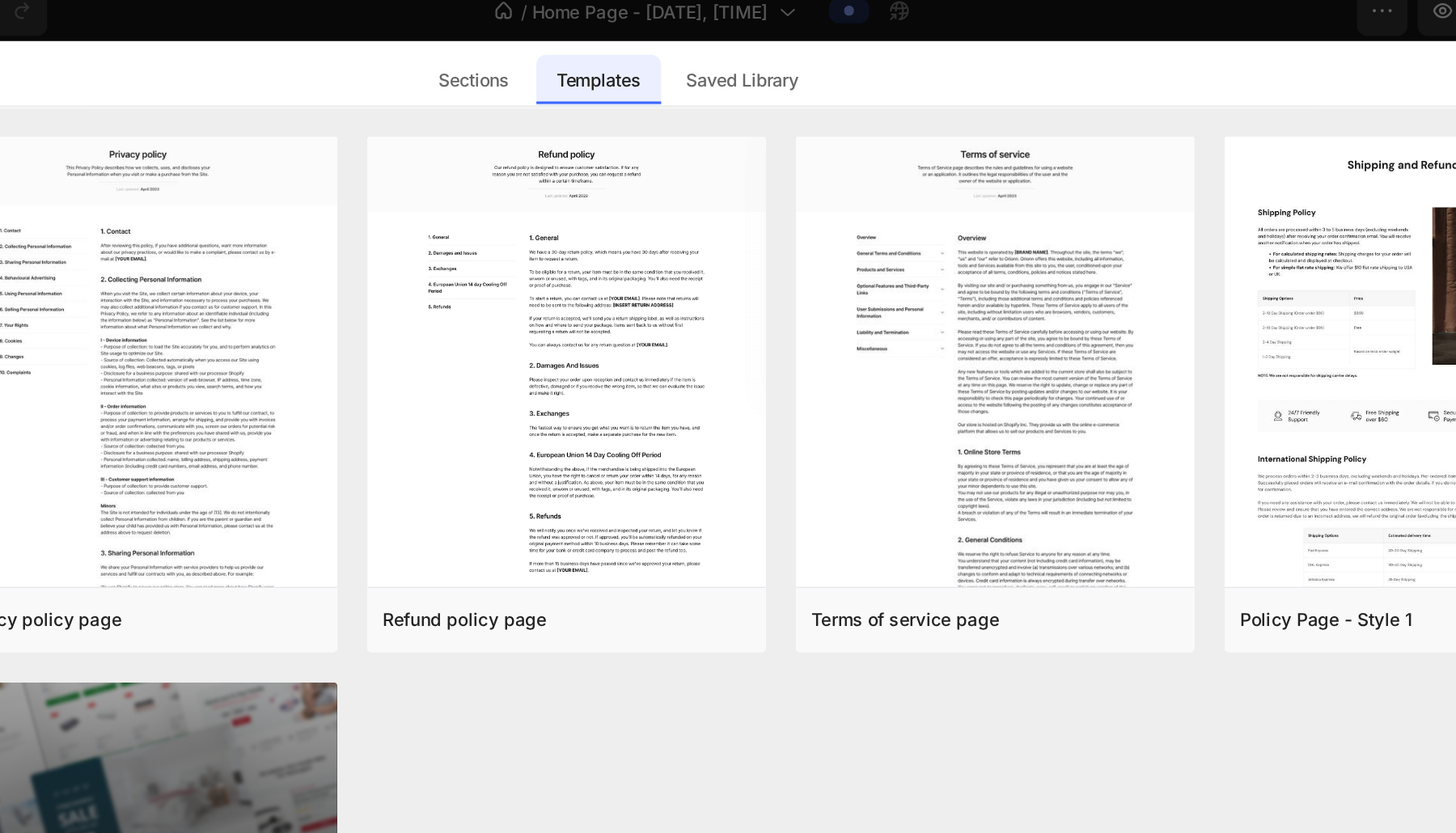 scroll, scrollTop: 12, scrollLeft: 0, axis: vertical 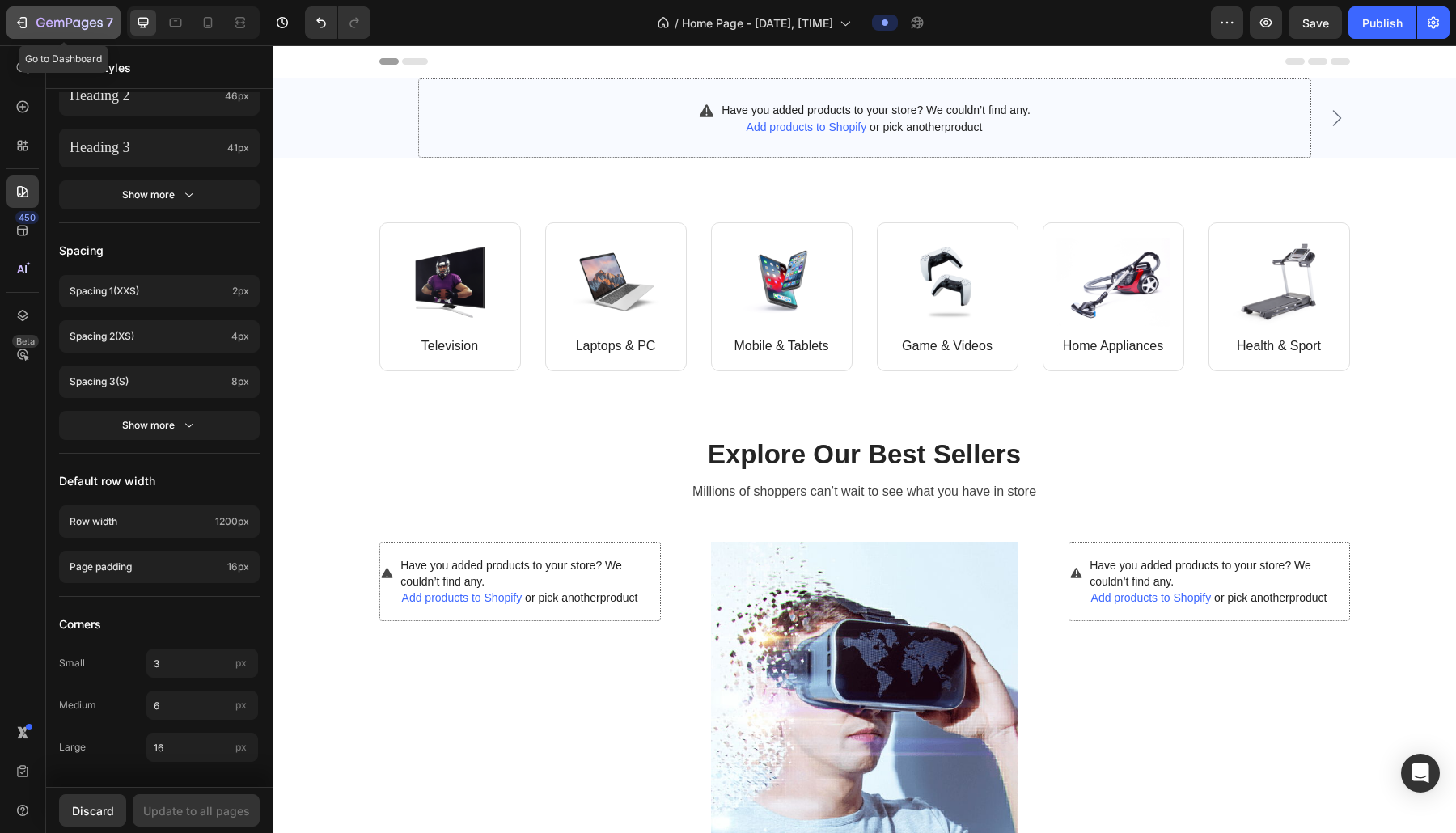 click 